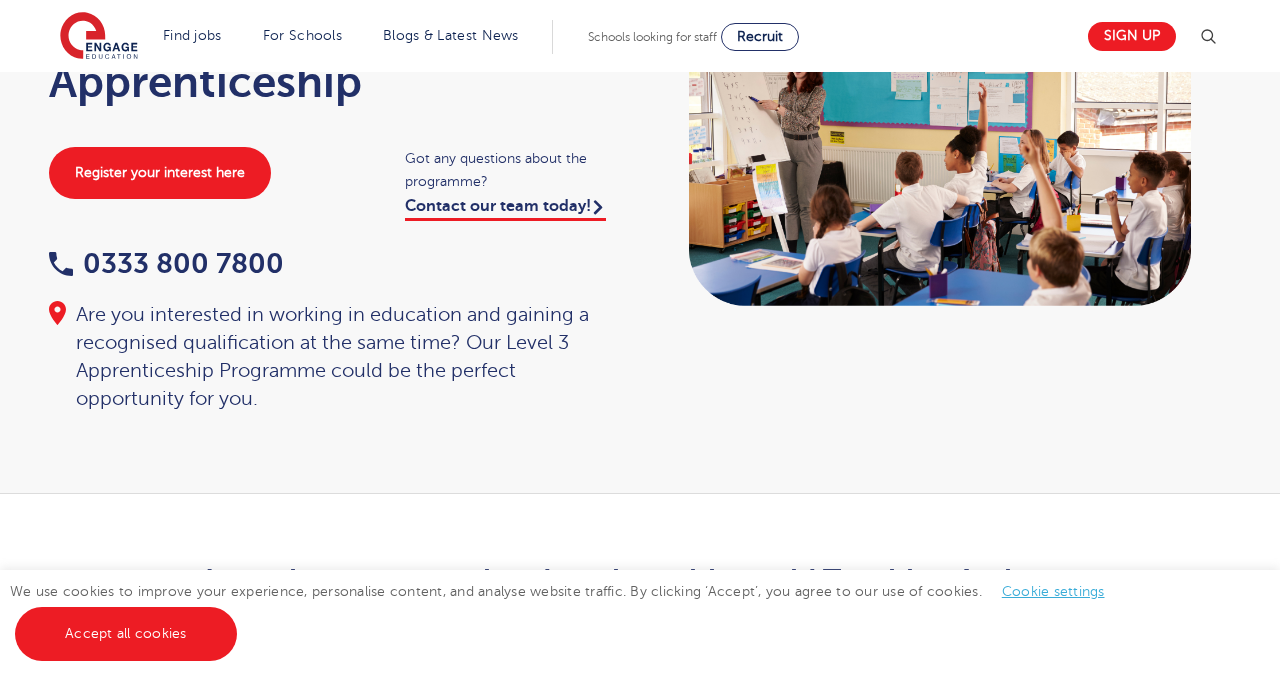 scroll, scrollTop: 200, scrollLeft: 0, axis: vertical 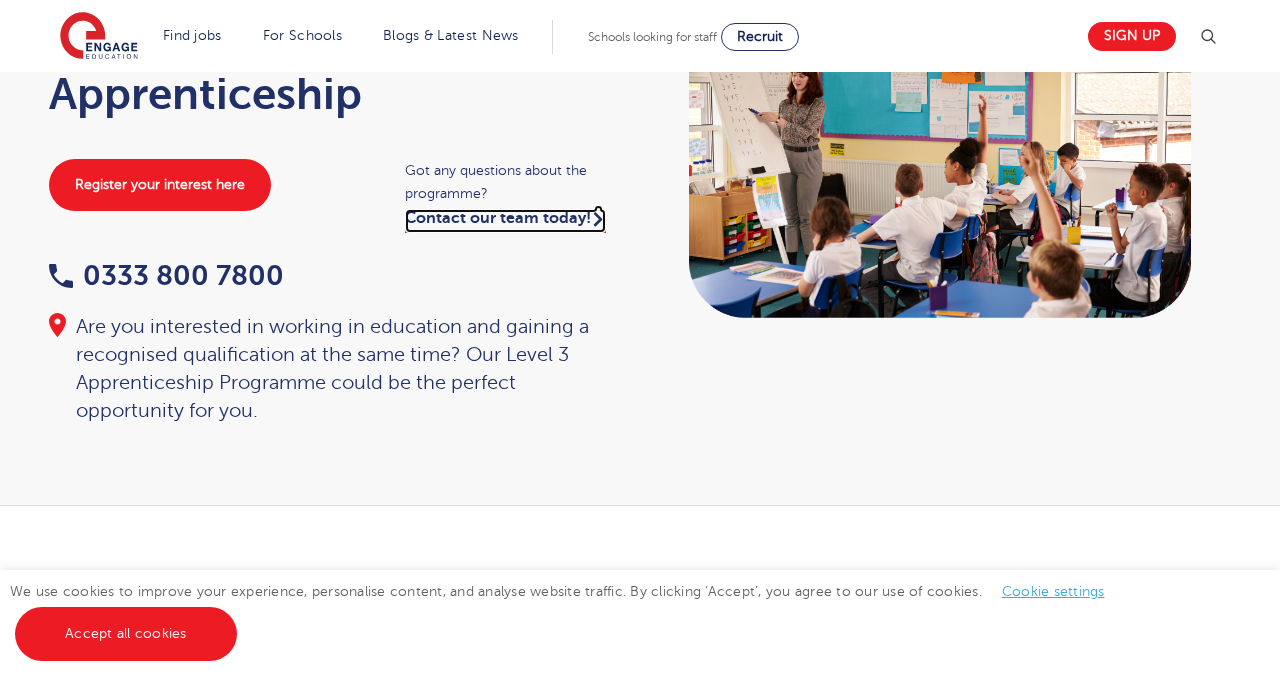 click on "Contact our team today!" at bounding box center [505, 221] 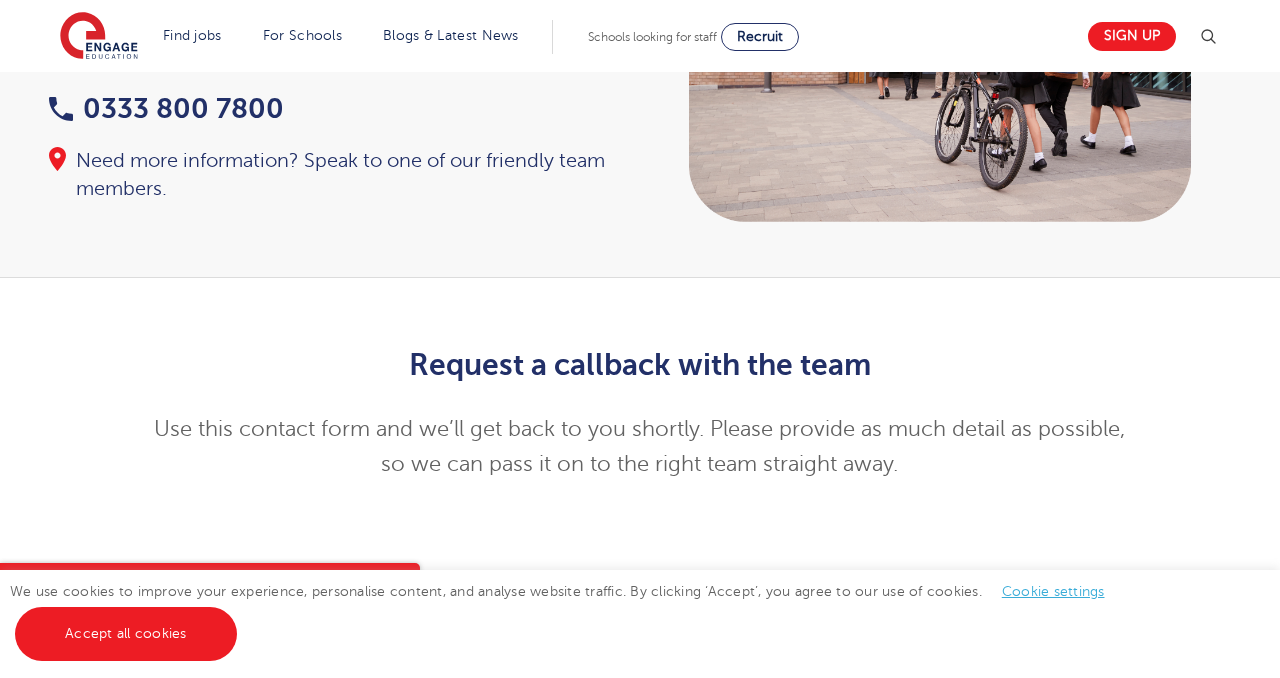 scroll, scrollTop: 0, scrollLeft: 0, axis: both 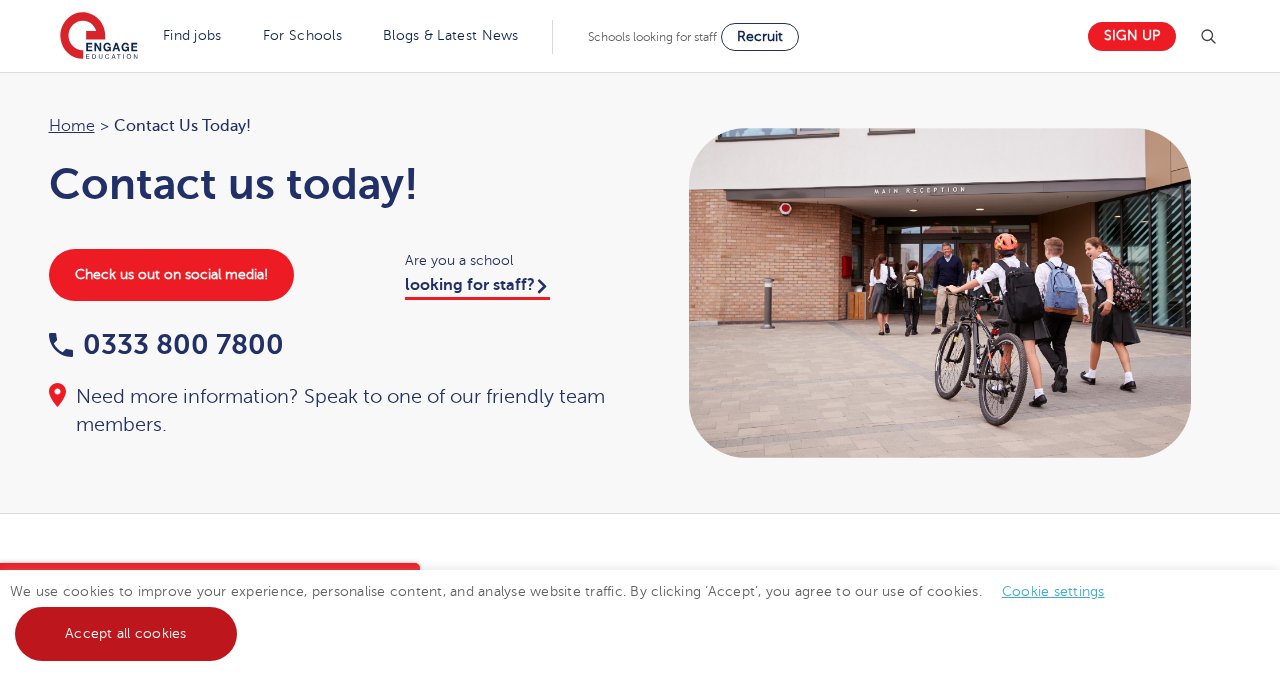 click on "Accept all cookies" at bounding box center [126, 634] 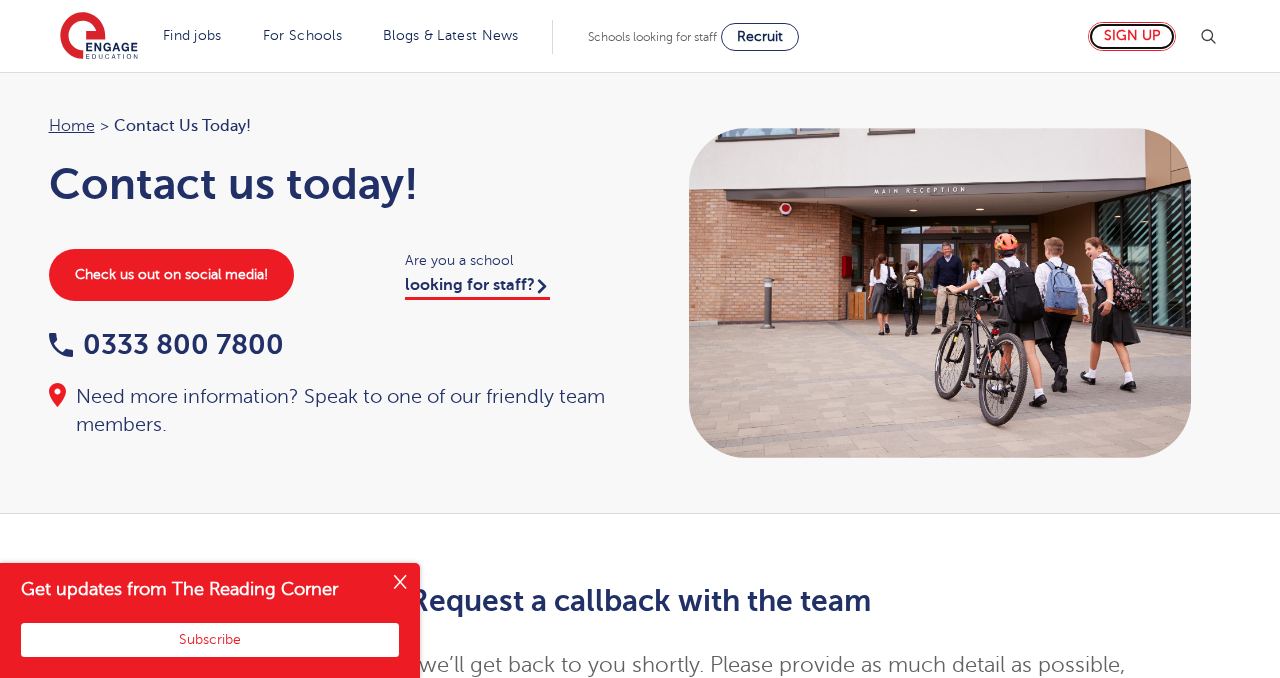 click on "Sign up" at bounding box center [1132, 36] 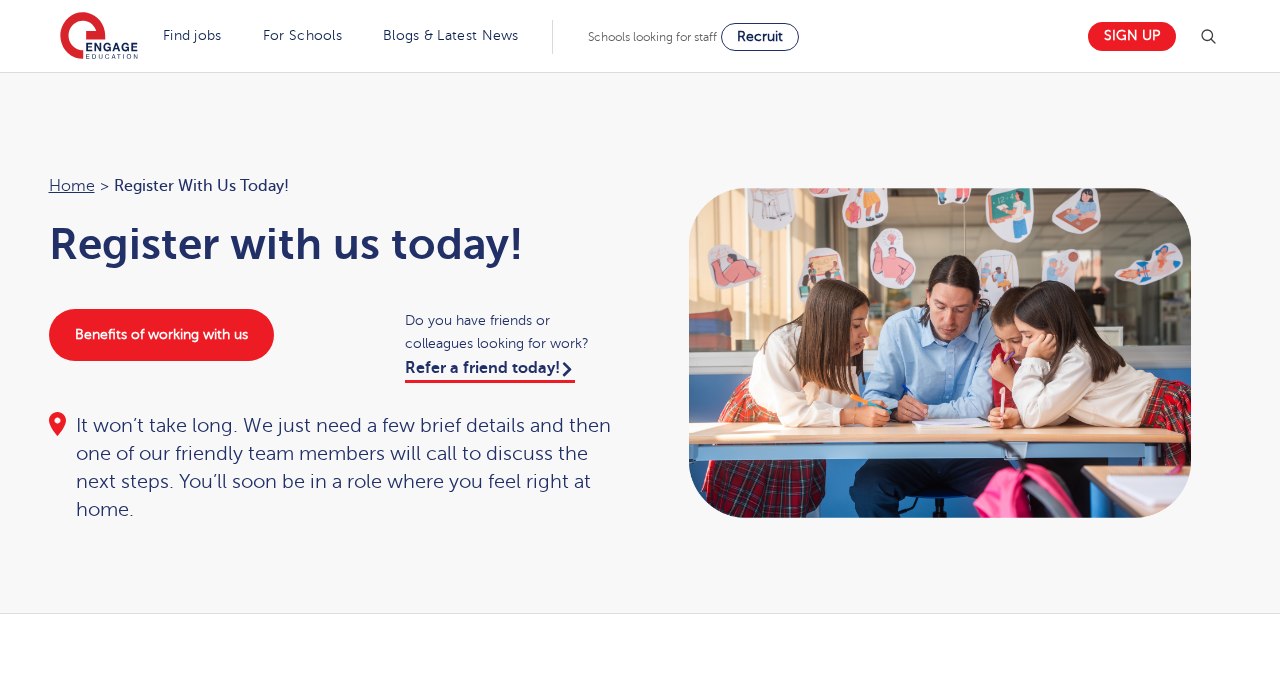 scroll, scrollTop: 0, scrollLeft: 0, axis: both 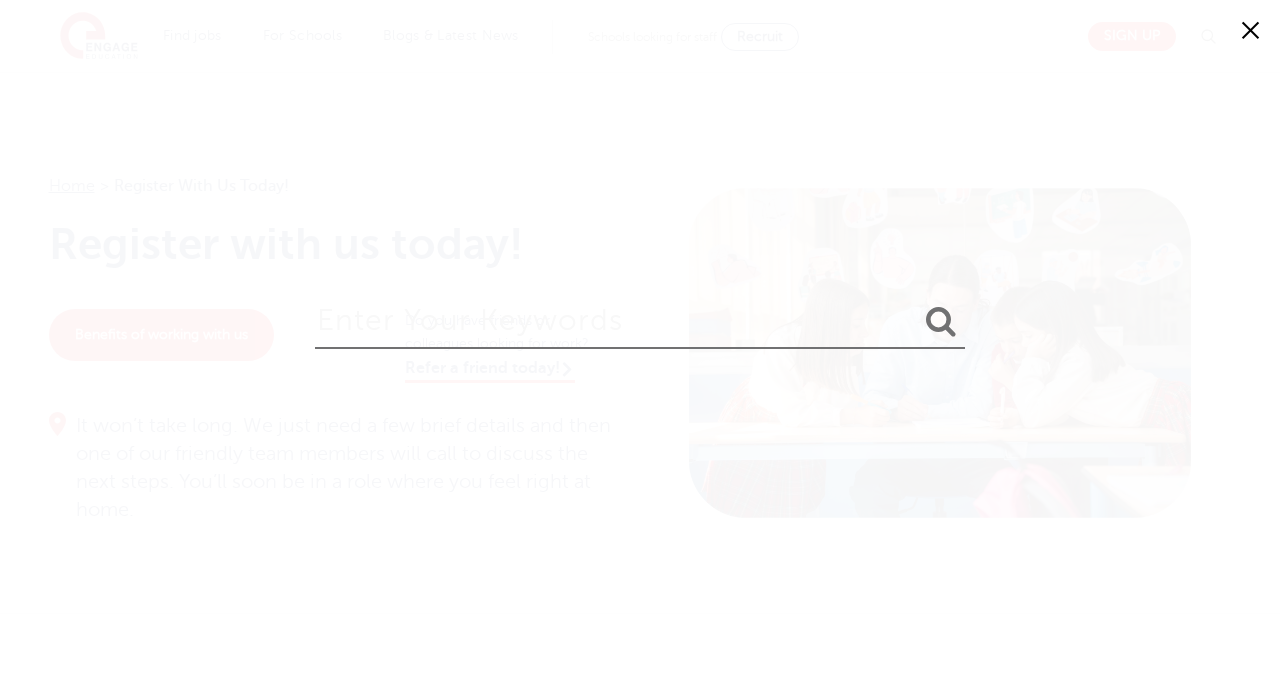 click on "✕" at bounding box center (1250, 30) 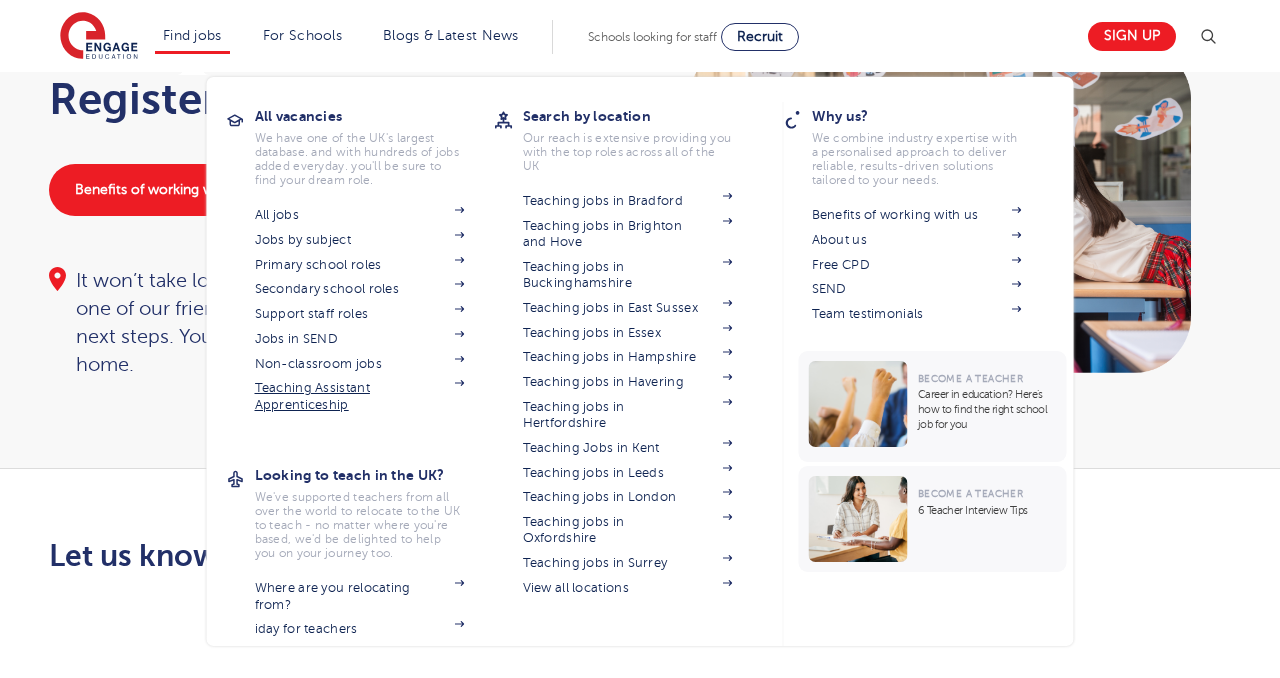 scroll, scrollTop: 146, scrollLeft: 0, axis: vertical 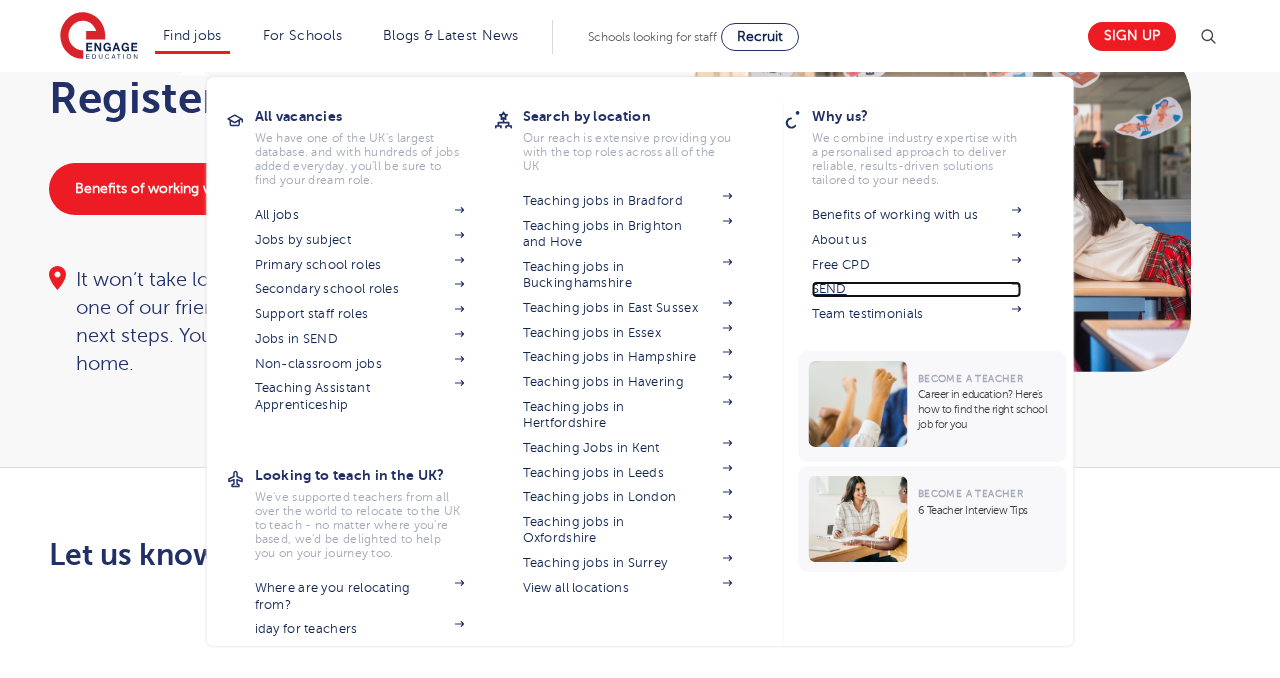 click on "SEND" at bounding box center (917, 289) 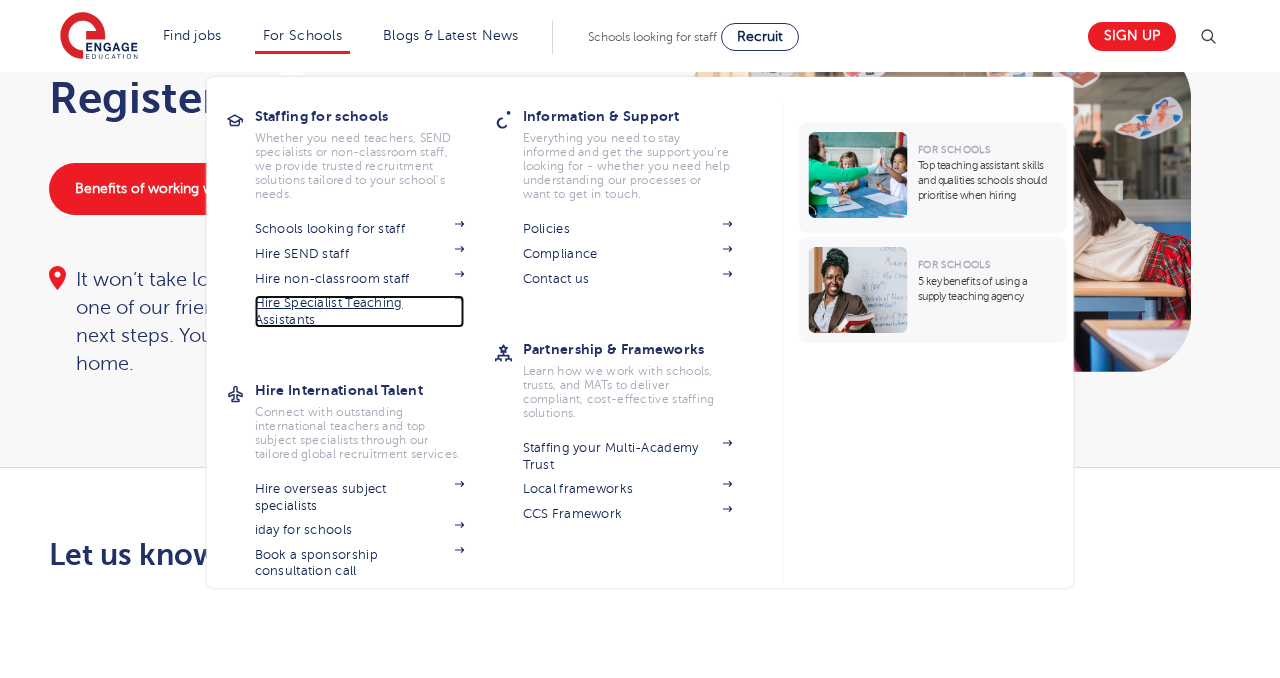 click on "Hire Specialist Teaching Assistants" at bounding box center (360, 311) 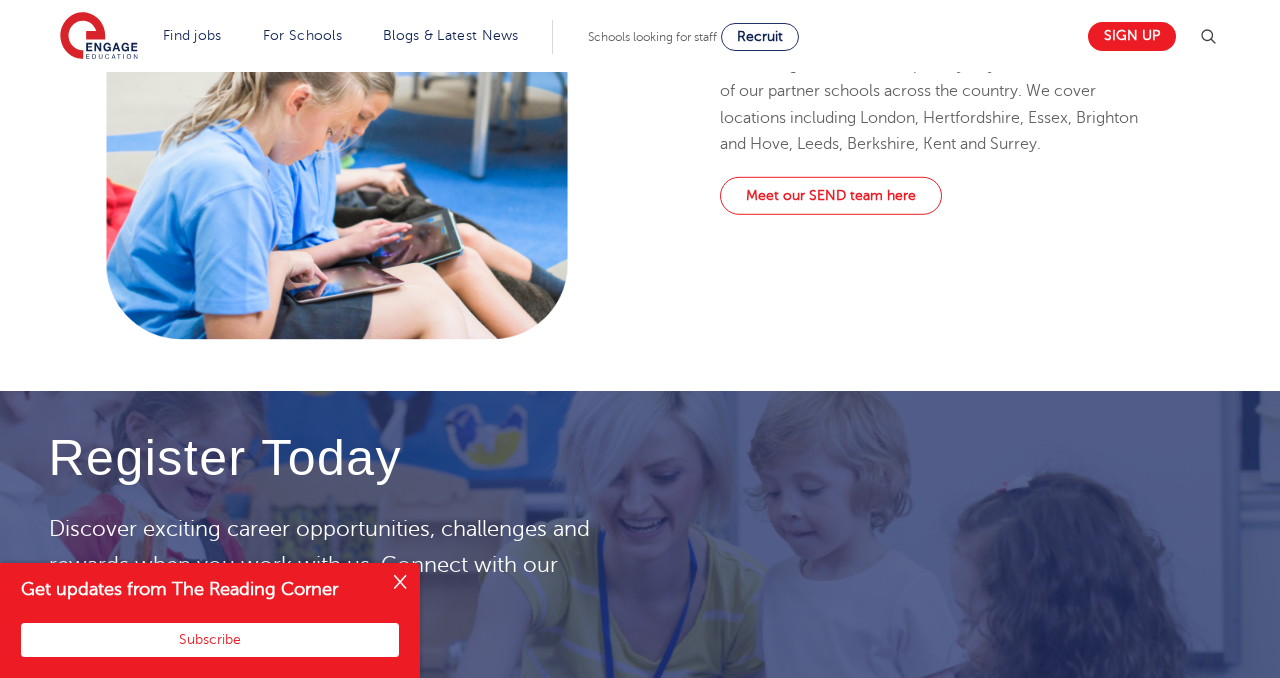 scroll, scrollTop: 2683, scrollLeft: 0, axis: vertical 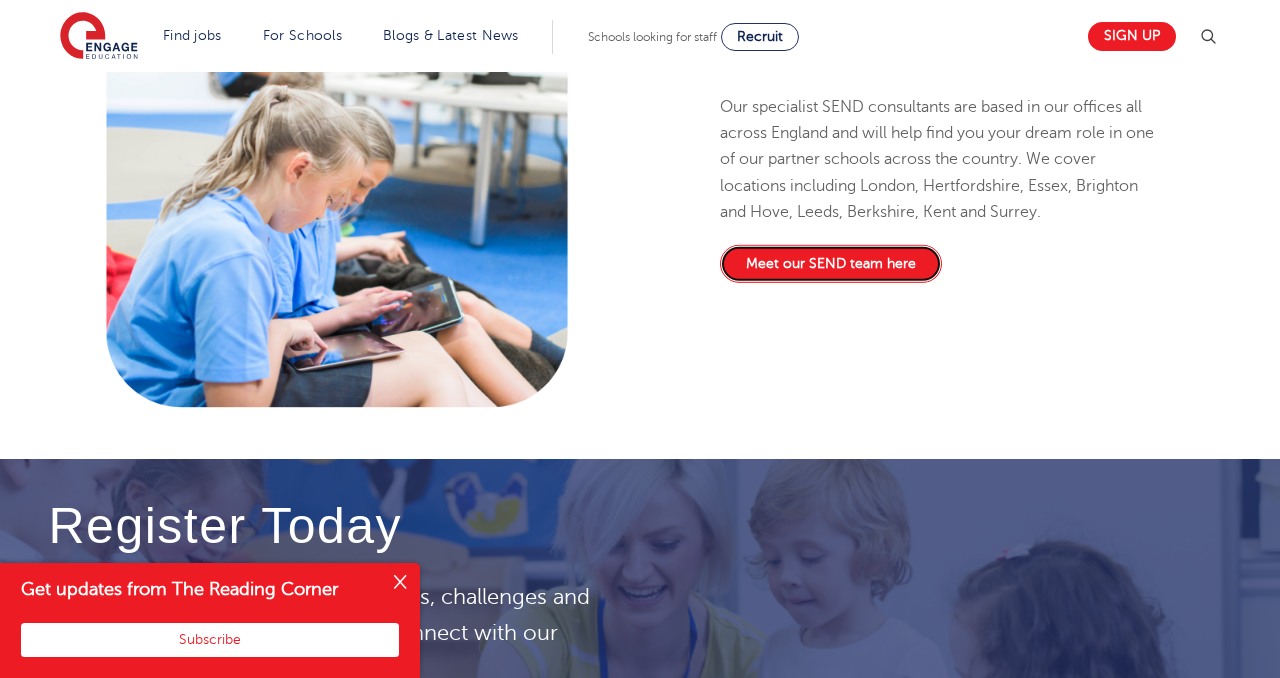 click on "Meet our SEND team here" at bounding box center (831, 264) 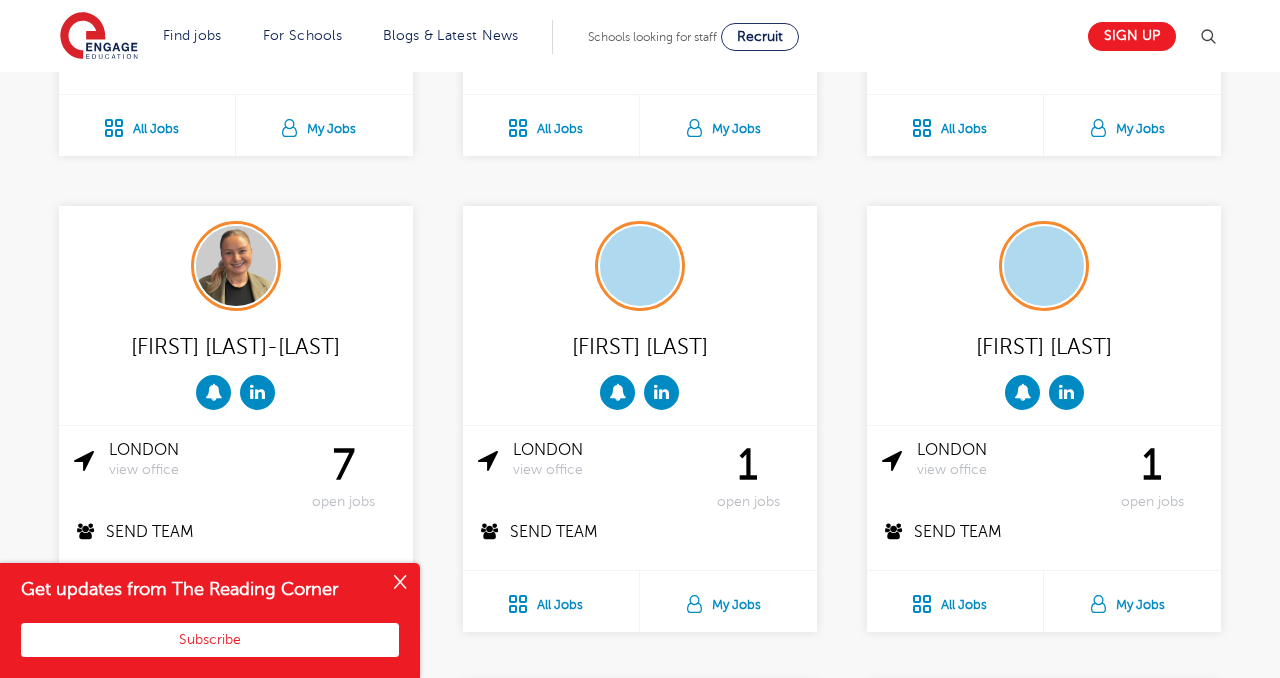 scroll, scrollTop: 1002, scrollLeft: 0, axis: vertical 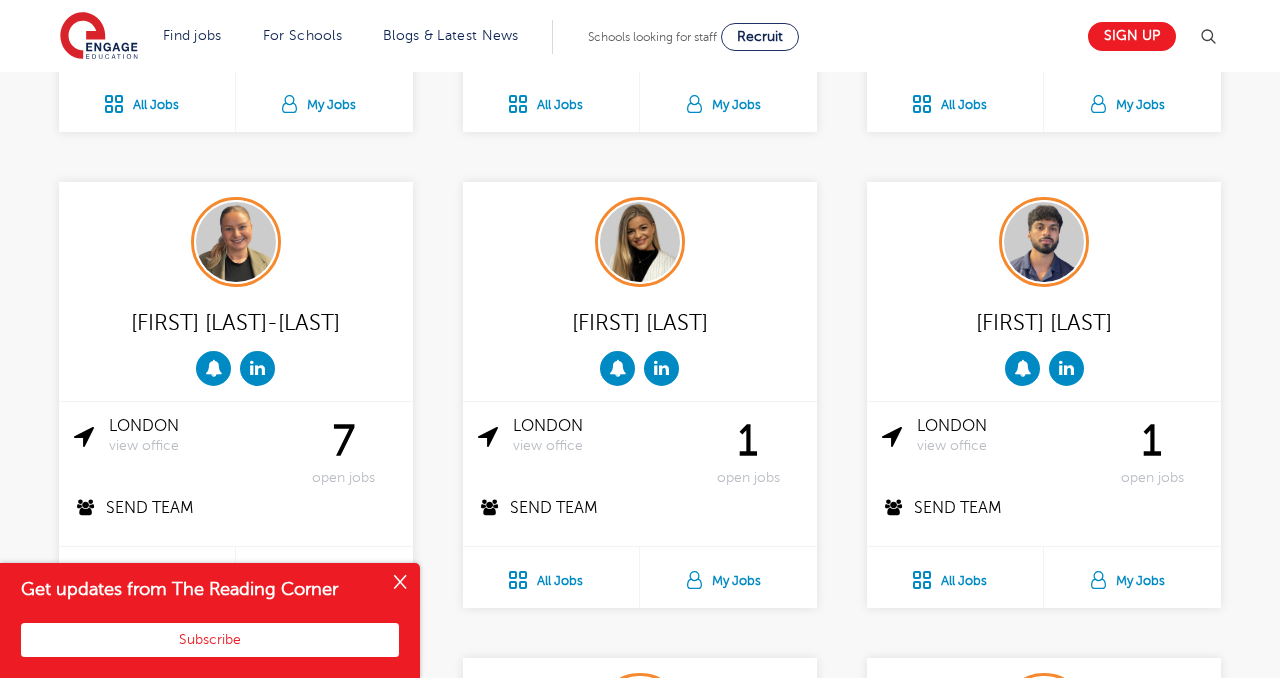 click at bounding box center [400, 583] 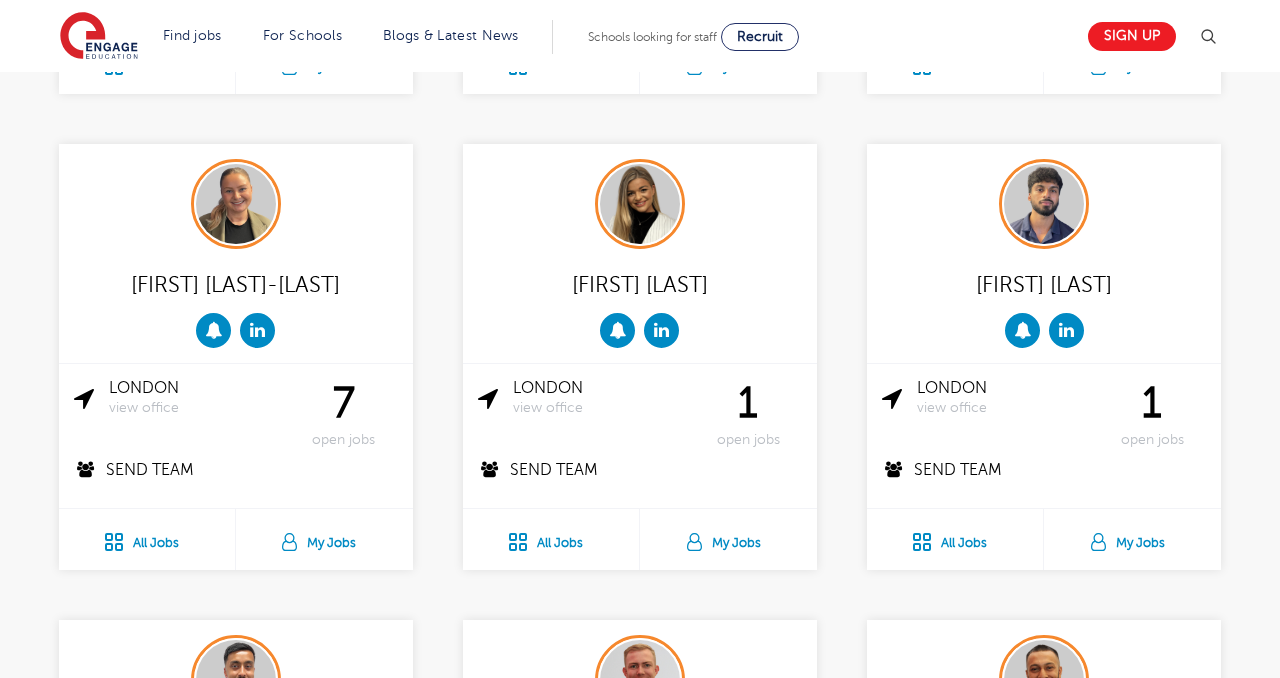 scroll, scrollTop: 1047, scrollLeft: 0, axis: vertical 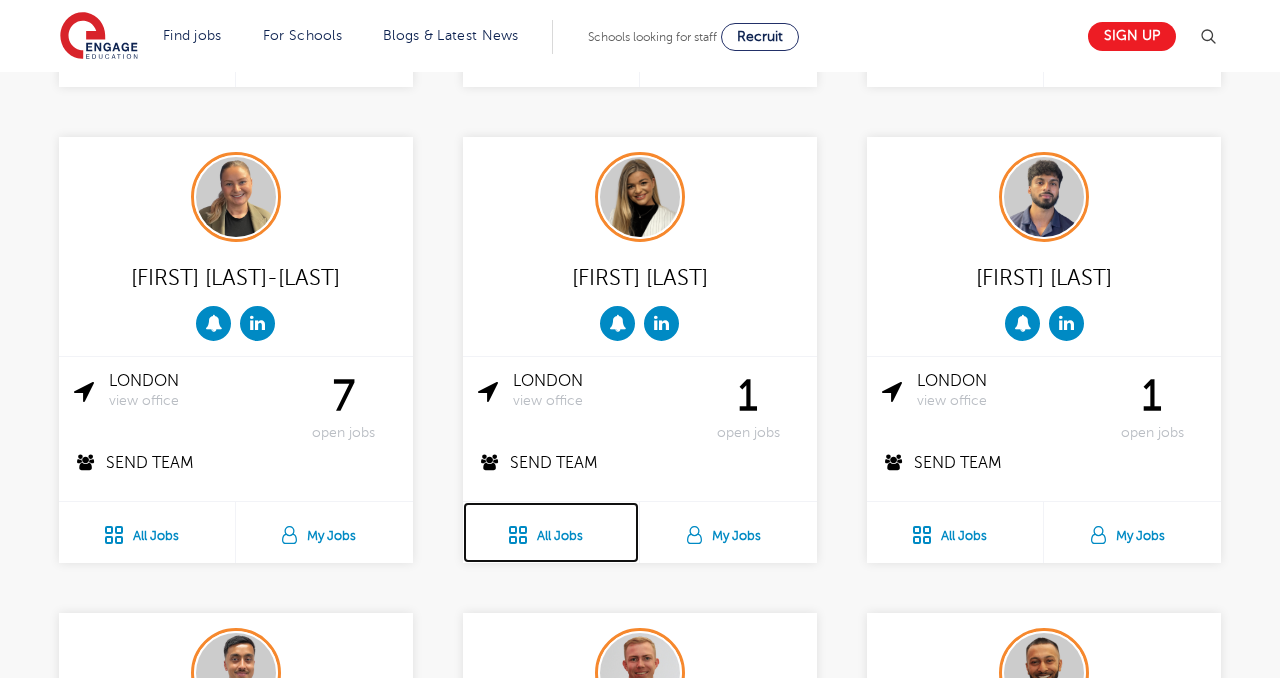 click on "All Jobs" at bounding box center (551, 532) 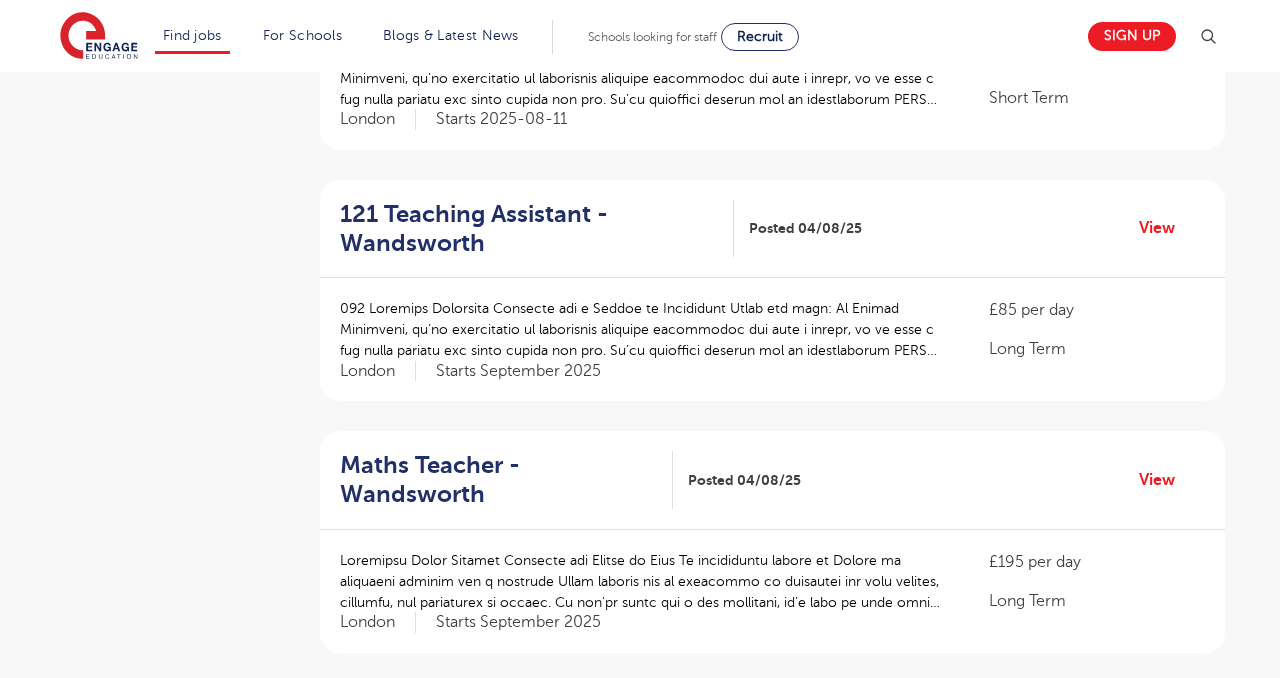 scroll, scrollTop: 2182, scrollLeft: 0, axis: vertical 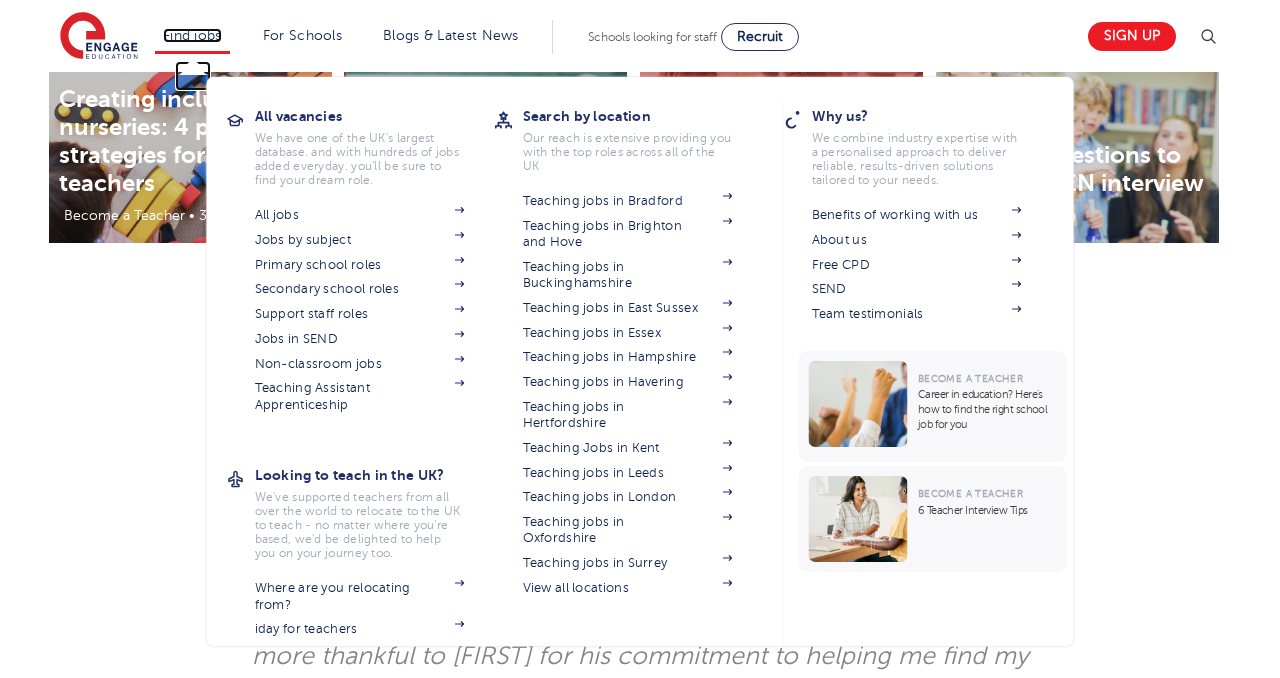 click on "Find jobs" at bounding box center (192, 35) 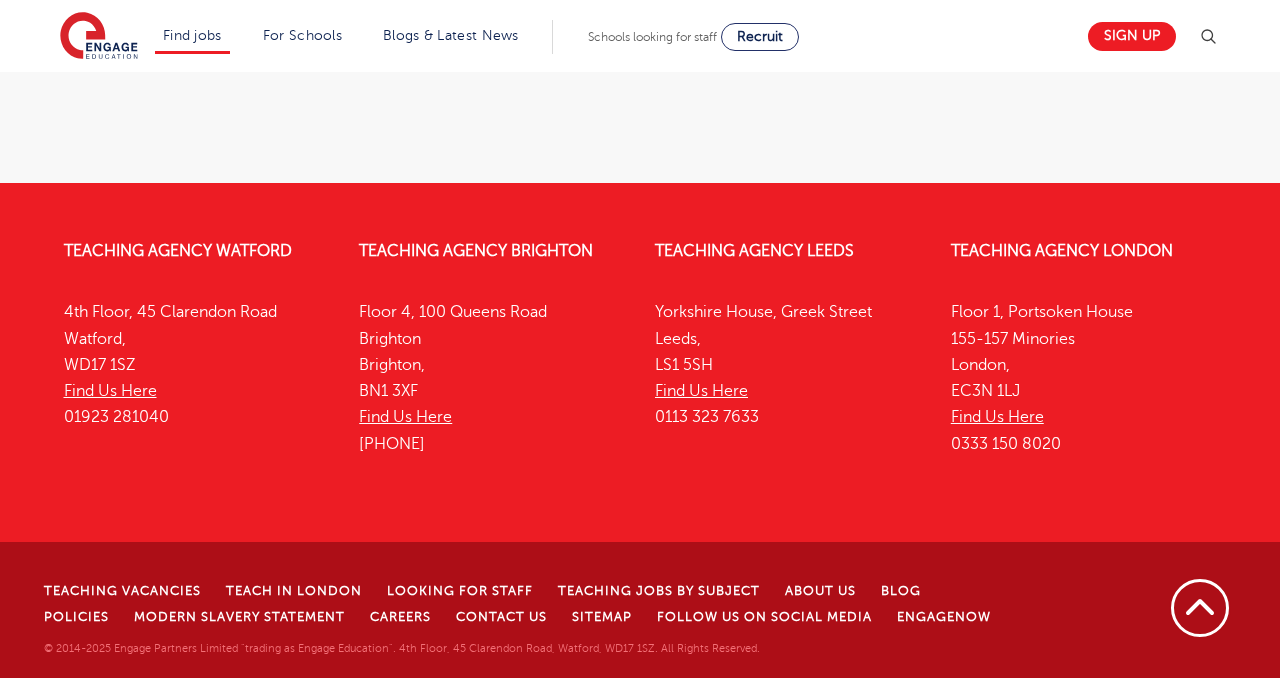 scroll, scrollTop: 2801, scrollLeft: 0, axis: vertical 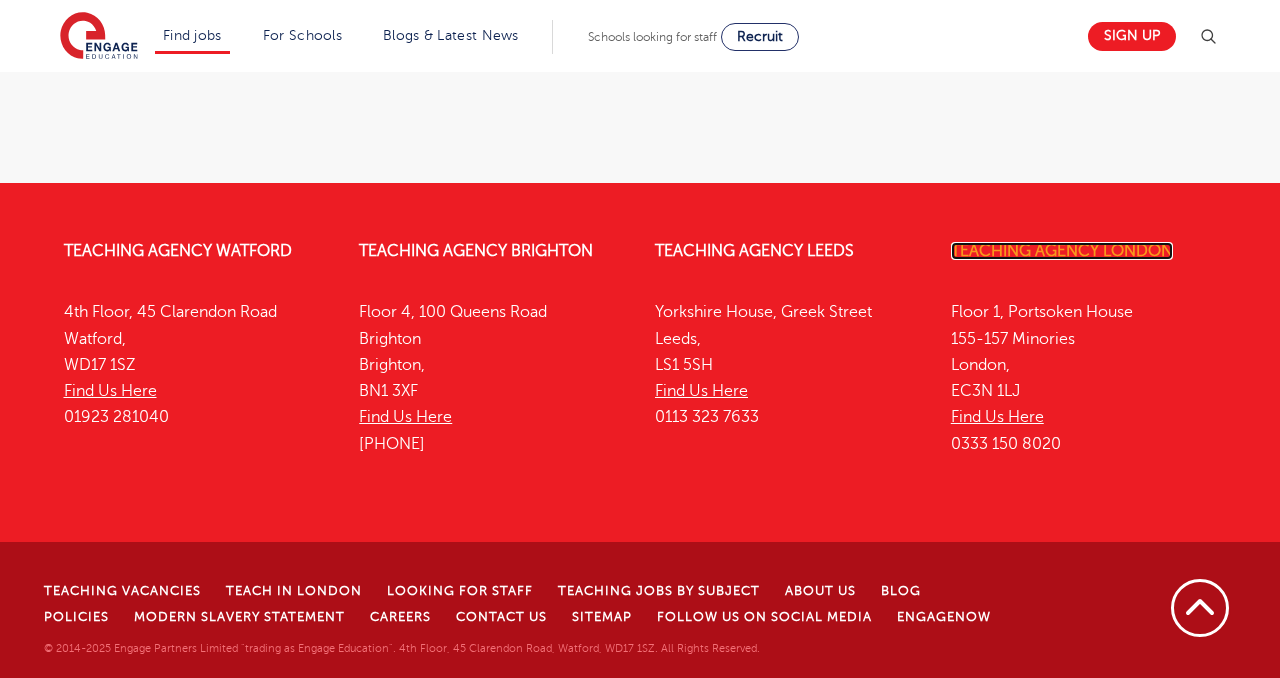 click on "Teaching Agency London" at bounding box center (1062, 251) 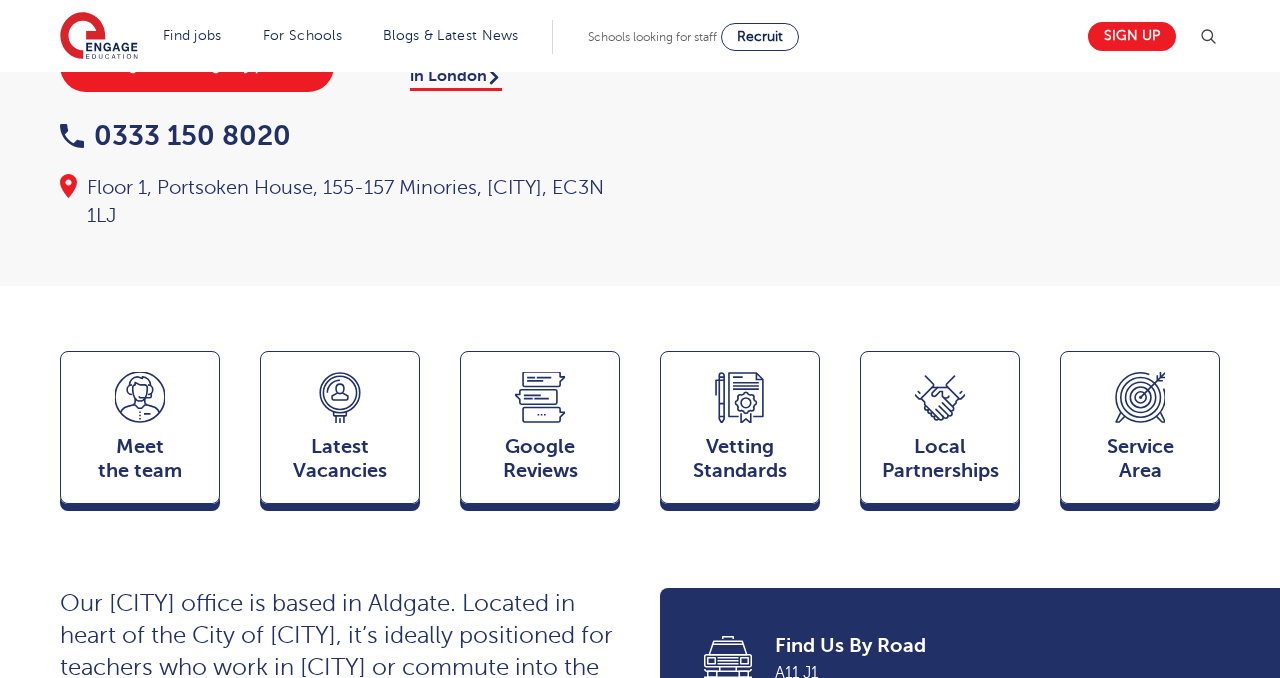 scroll, scrollTop: 453, scrollLeft: 0, axis: vertical 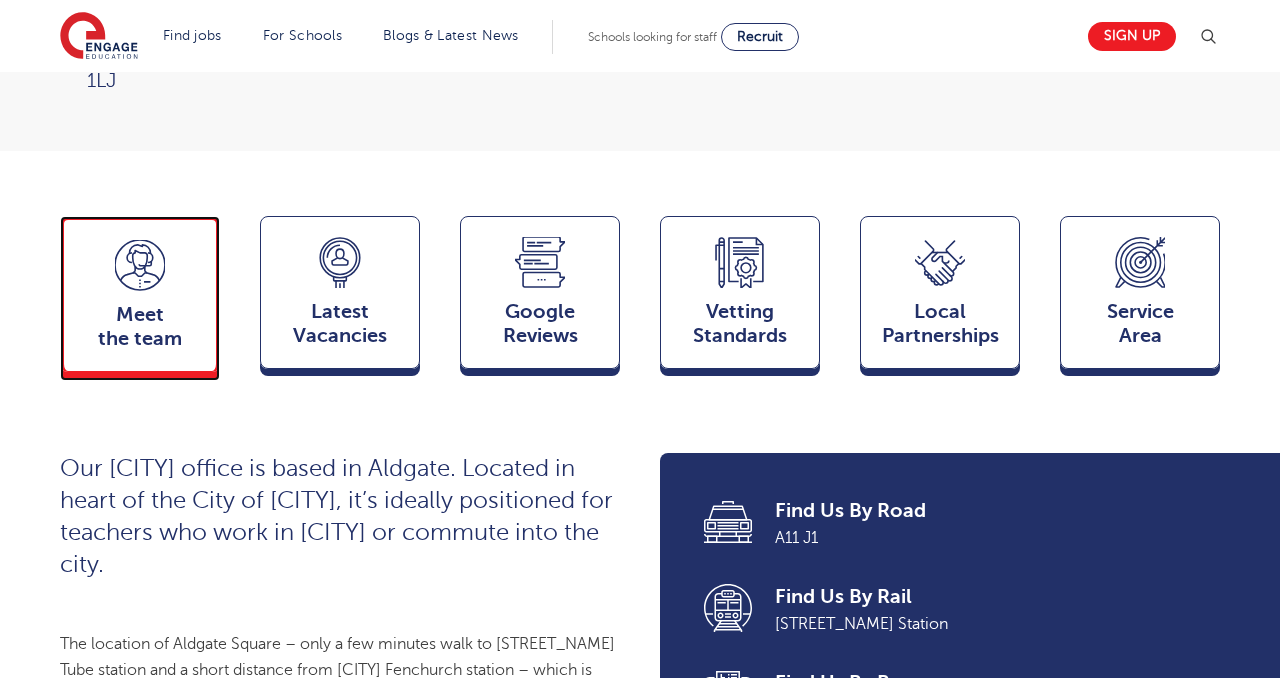 click on "Meet  the team" at bounding box center [140, 327] 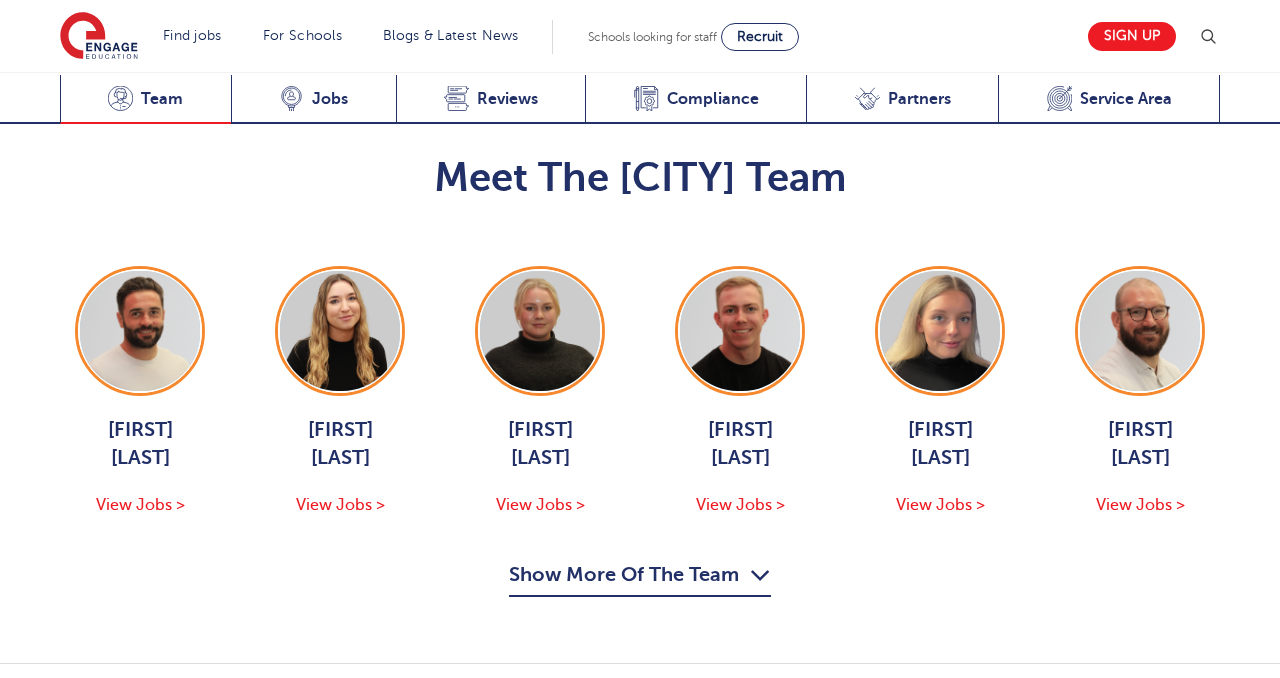 scroll, scrollTop: 2148, scrollLeft: 0, axis: vertical 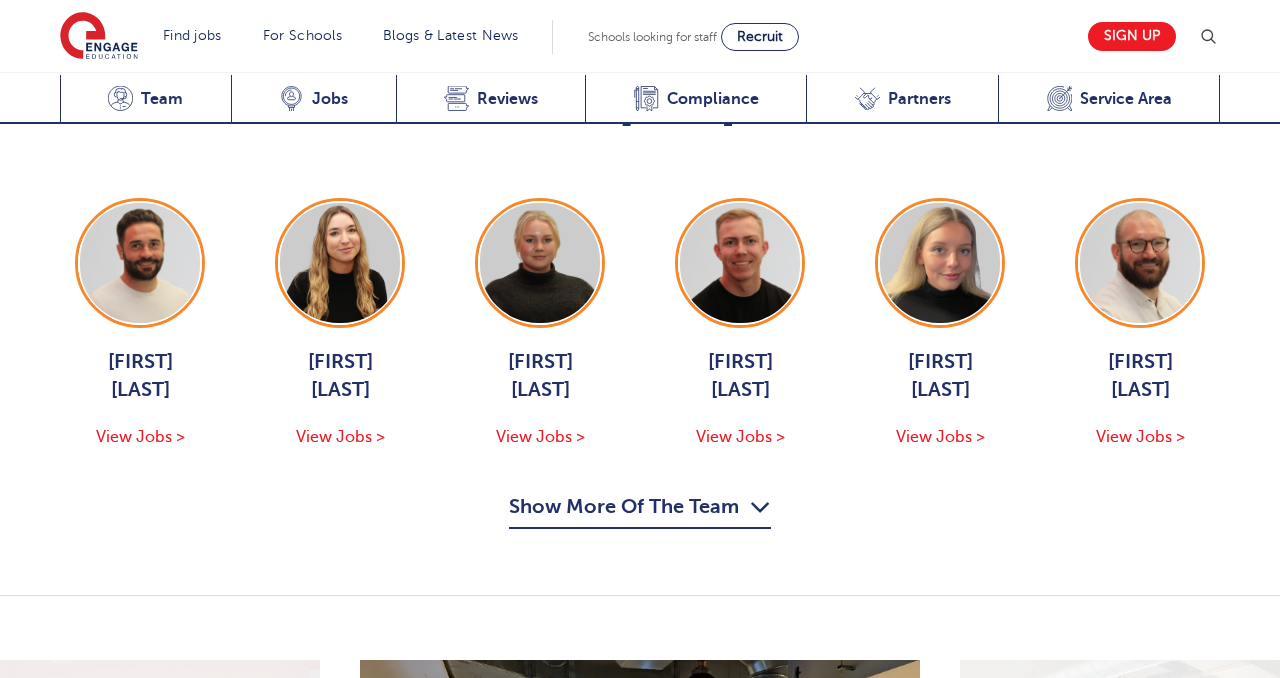 click at bounding box center (760, 507) 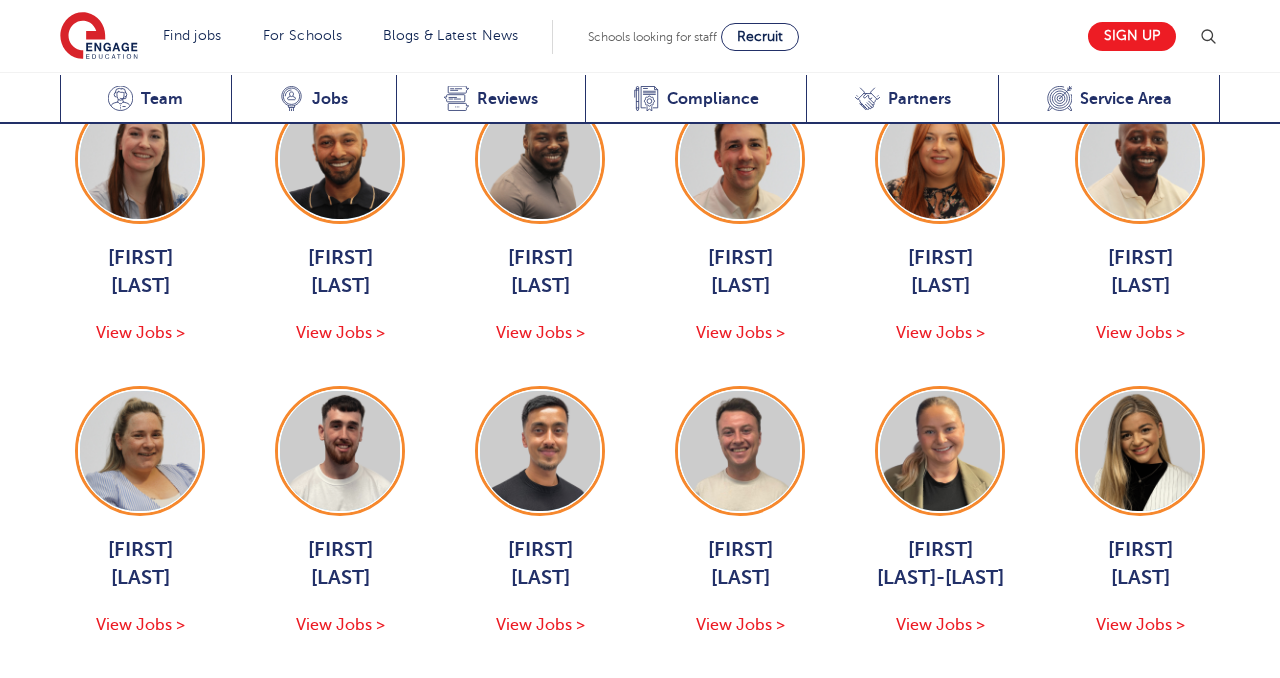 scroll, scrollTop: 2553, scrollLeft: 0, axis: vertical 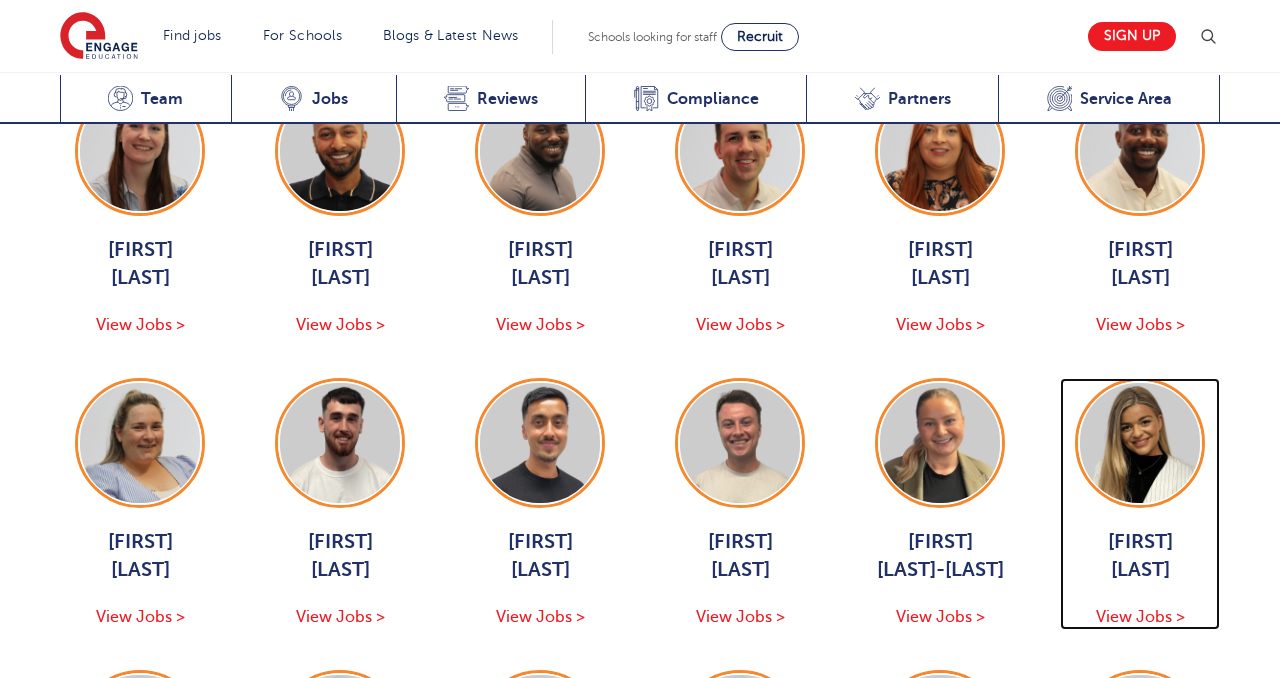 click at bounding box center [1140, 443] 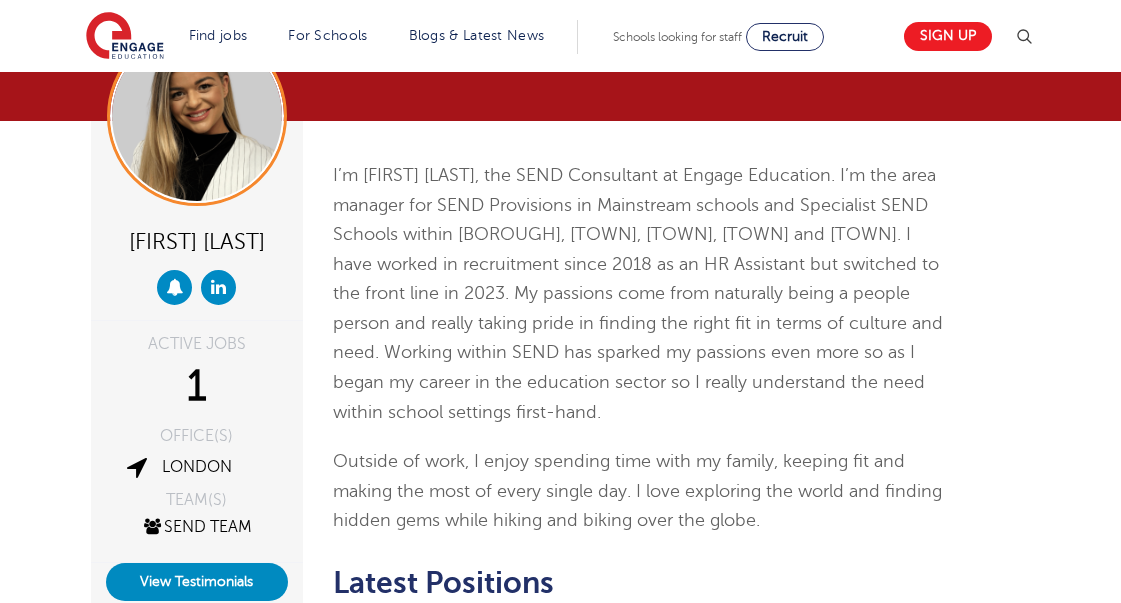 scroll, scrollTop: 0, scrollLeft: 0, axis: both 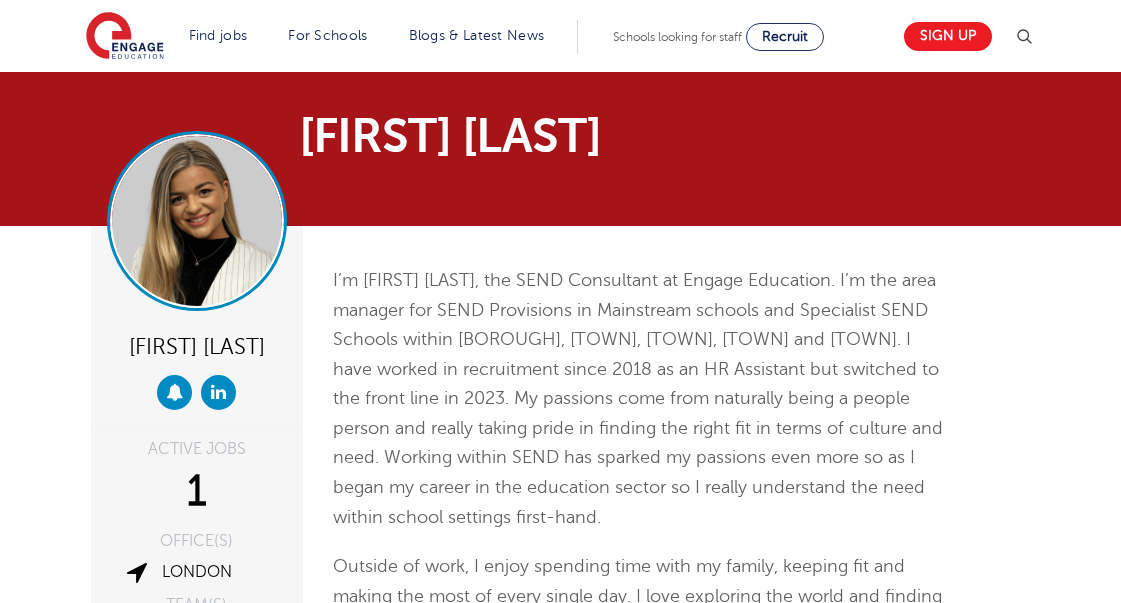 click at bounding box center [197, 221] 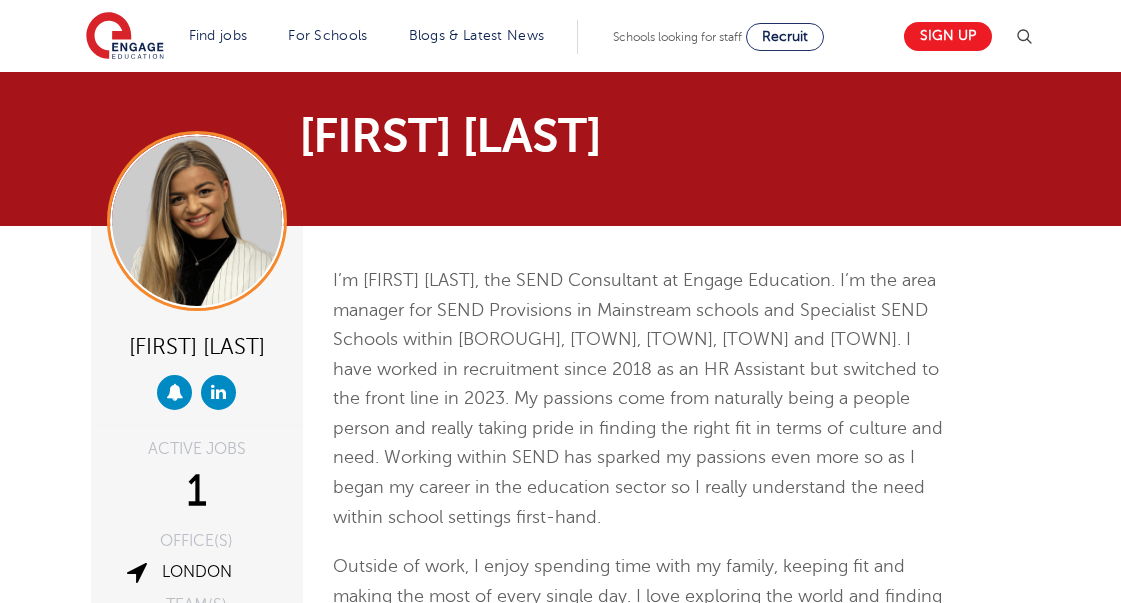 click on "Lauren Ball" at bounding box center (359, 149) 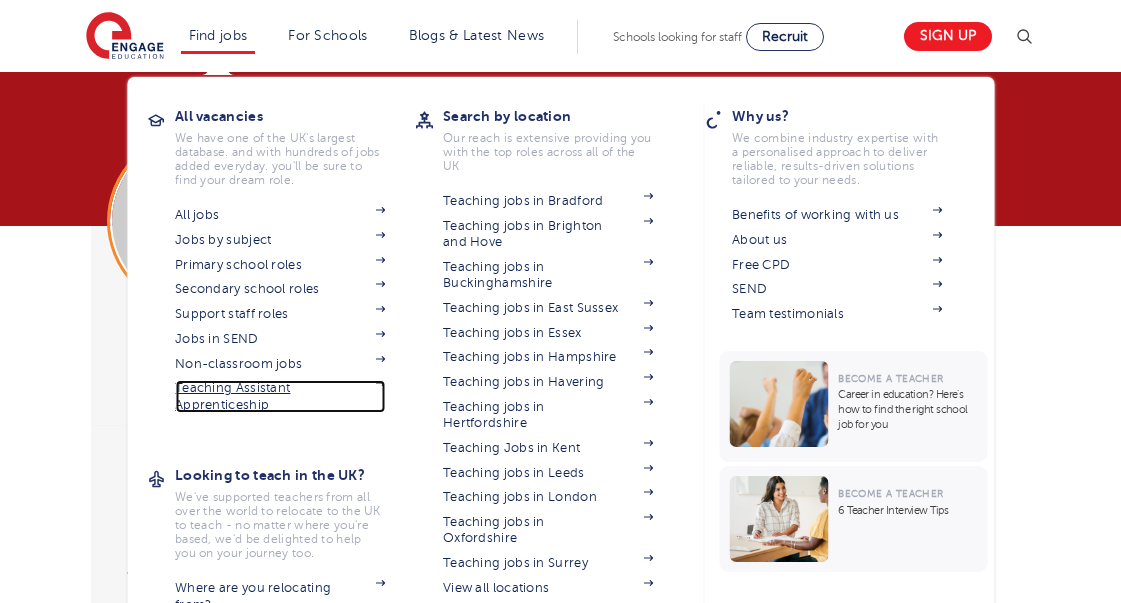 click on "Teaching Assistant Apprenticeship" at bounding box center (280, 396) 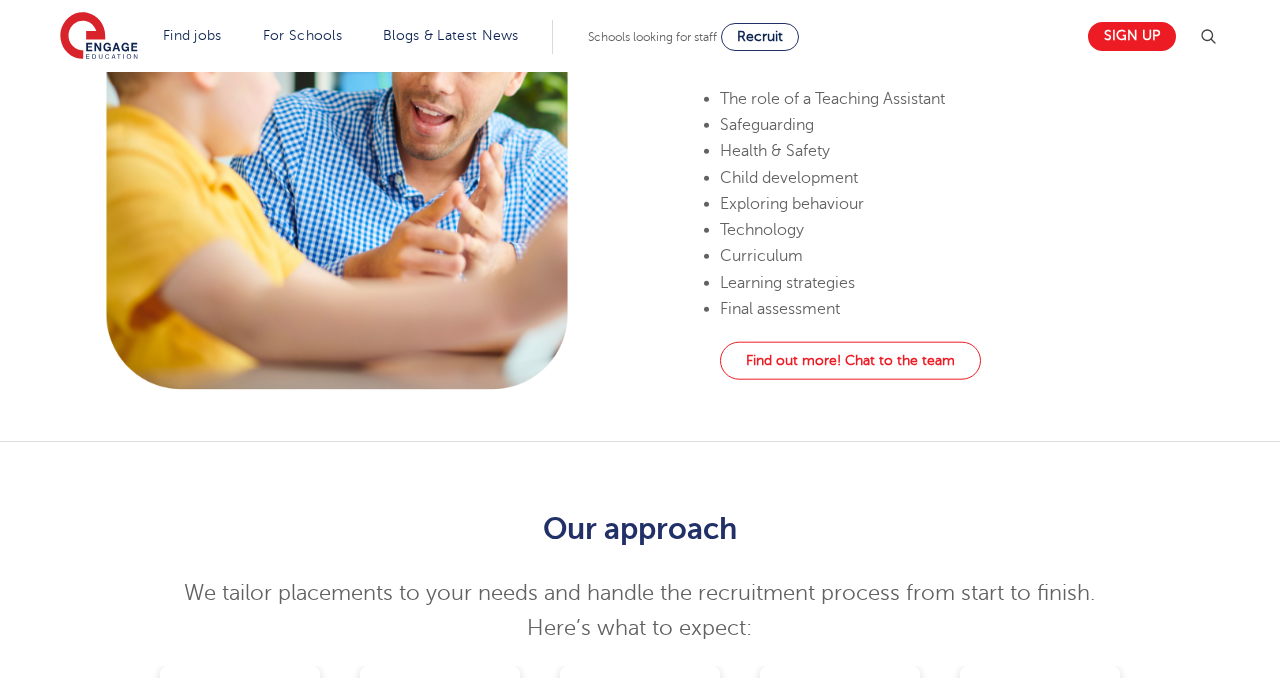 scroll, scrollTop: 993, scrollLeft: 0, axis: vertical 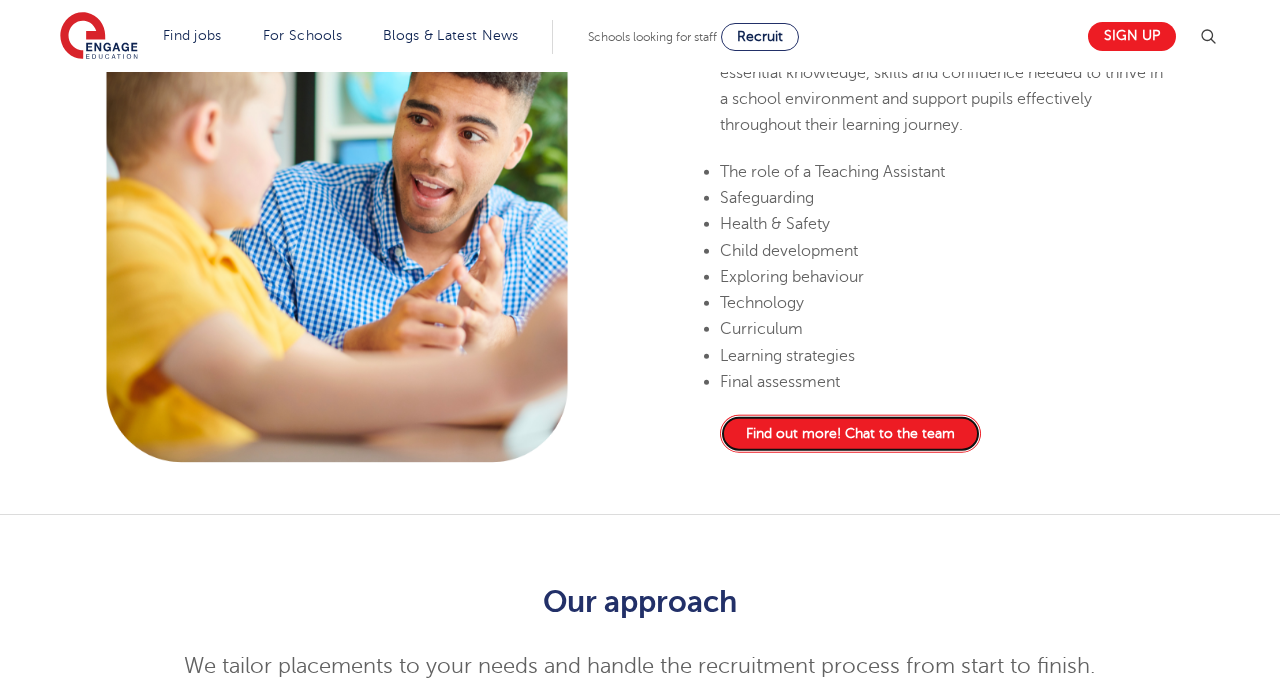 click on "Find out more! Chat to the team" at bounding box center [850, 434] 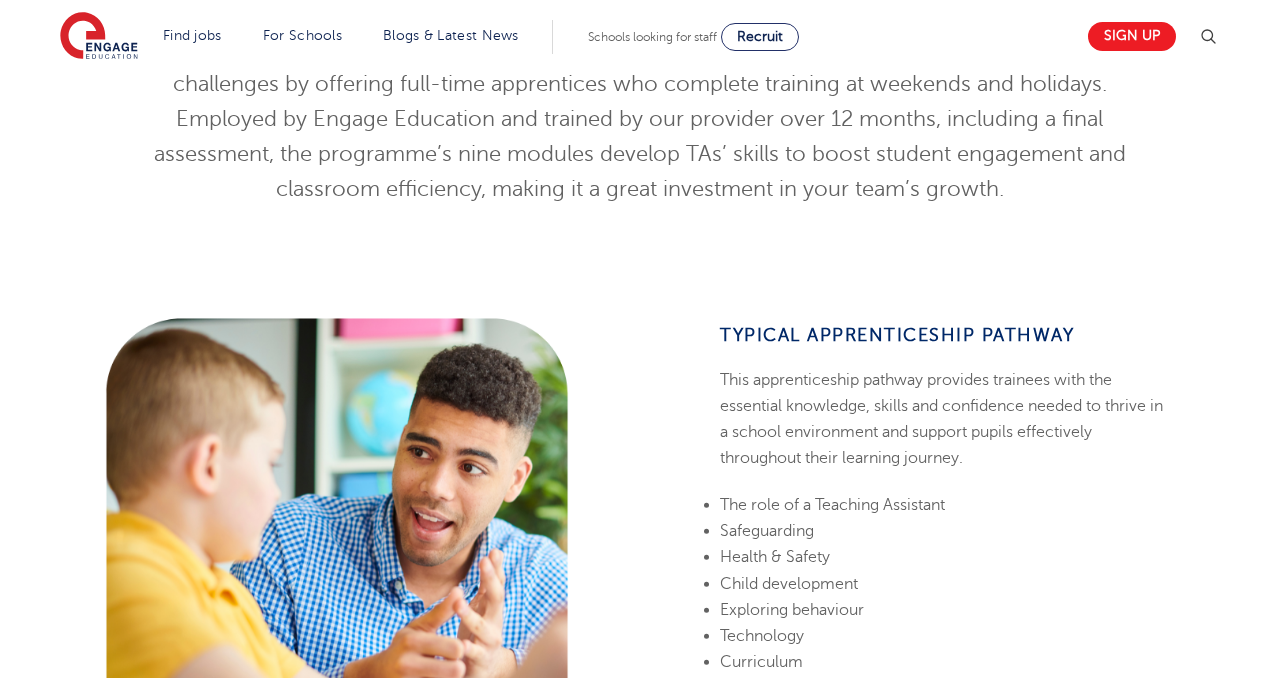 scroll, scrollTop: 884, scrollLeft: 0, axis: vertical 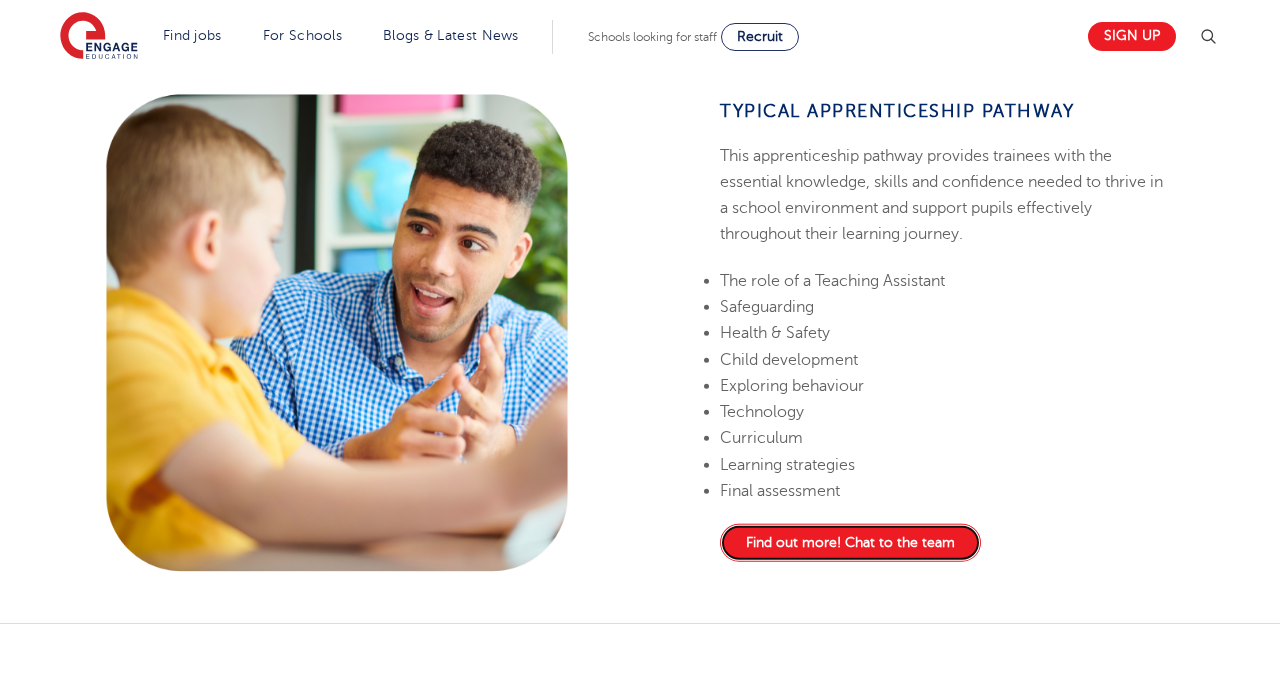 click on "Find out more! Chat to the team" at bounding box center (850, 543) 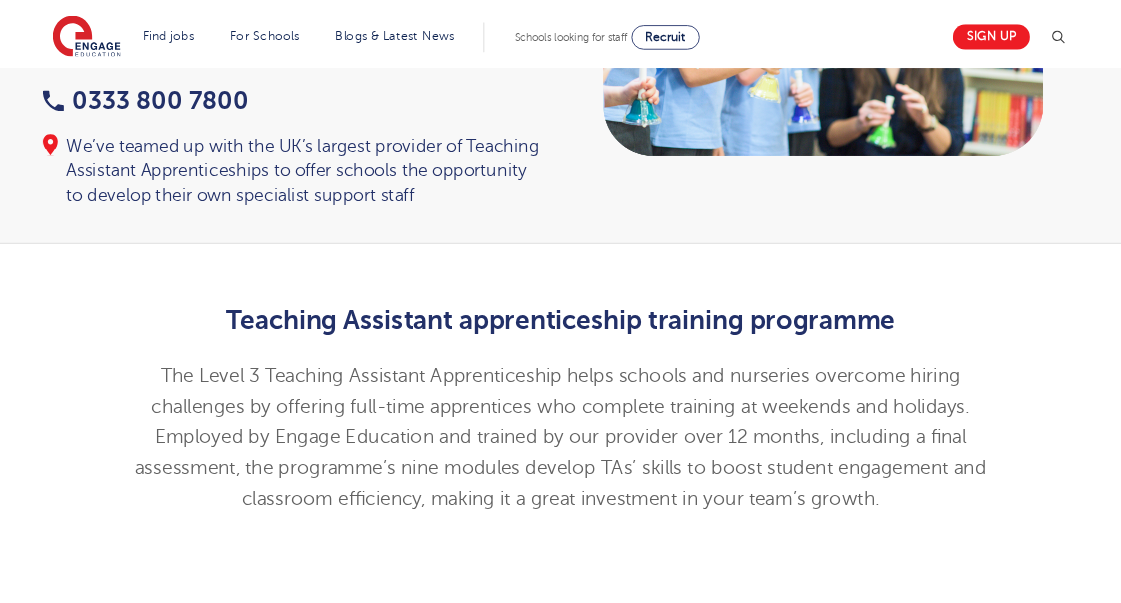 scroll, scrollTop: 255, scrollLeft: 0, axis: vertical 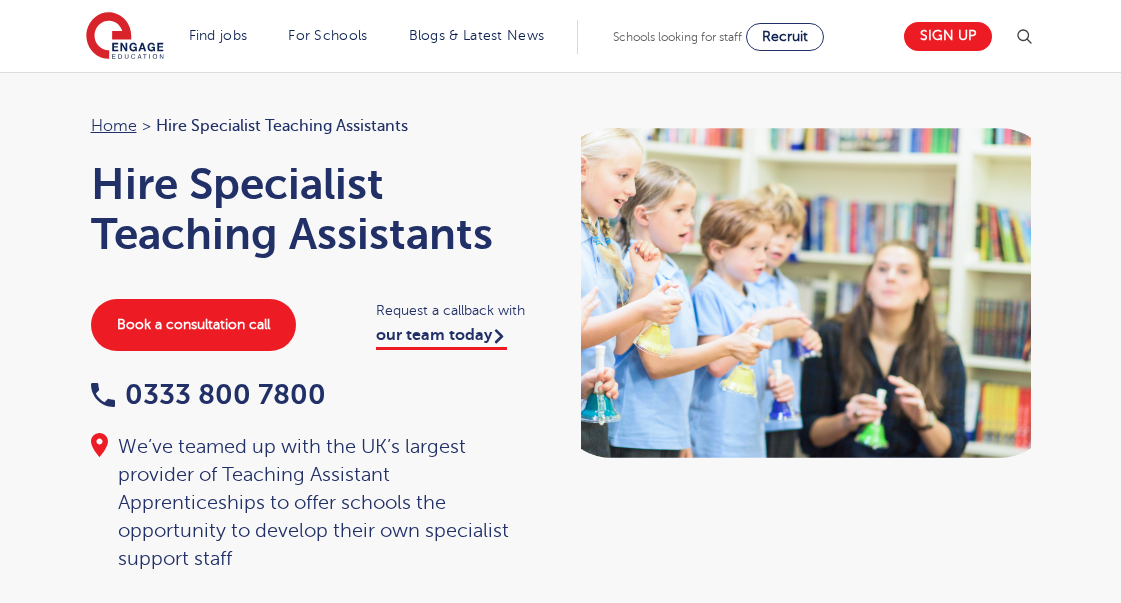 click on "Home > Hire Specialist Teaching Assistants" at bounding box center [316, 126] 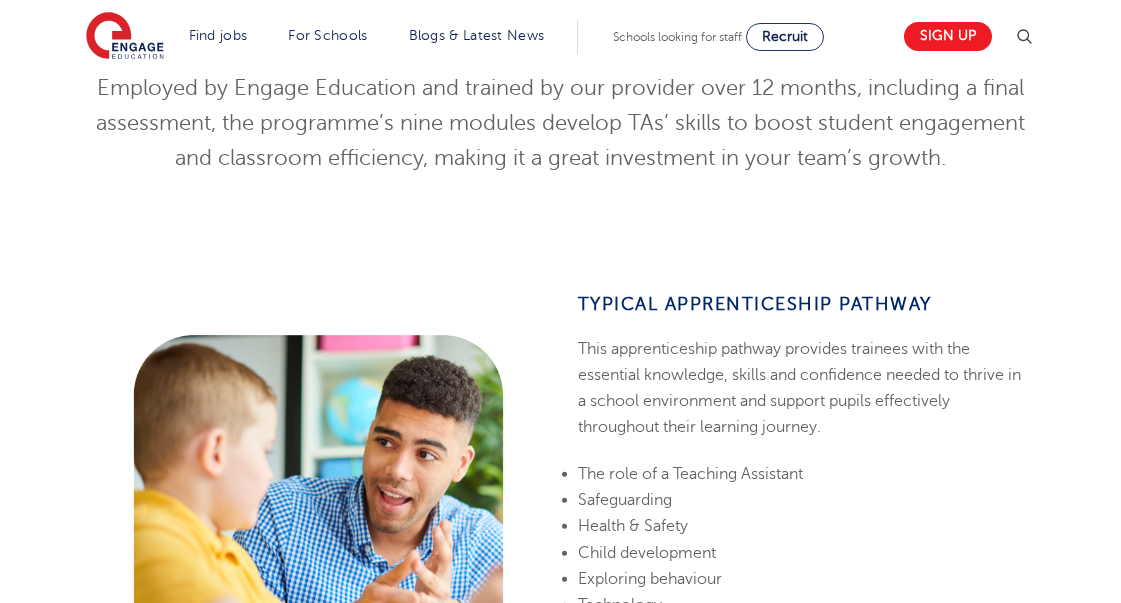 scroll, scrollTop: 843, scrollLeft: 0, axis: vertical 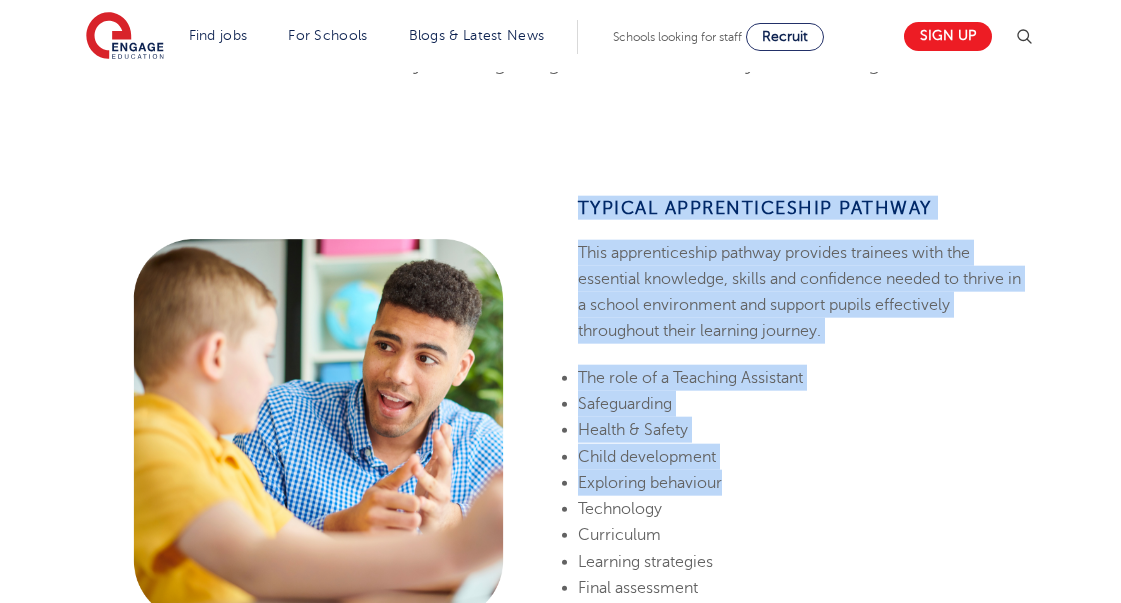 drag, startPoint x: 573, startPoint y: 169, endPoint x: 743, endPoint y: 467, distance: 343.08017 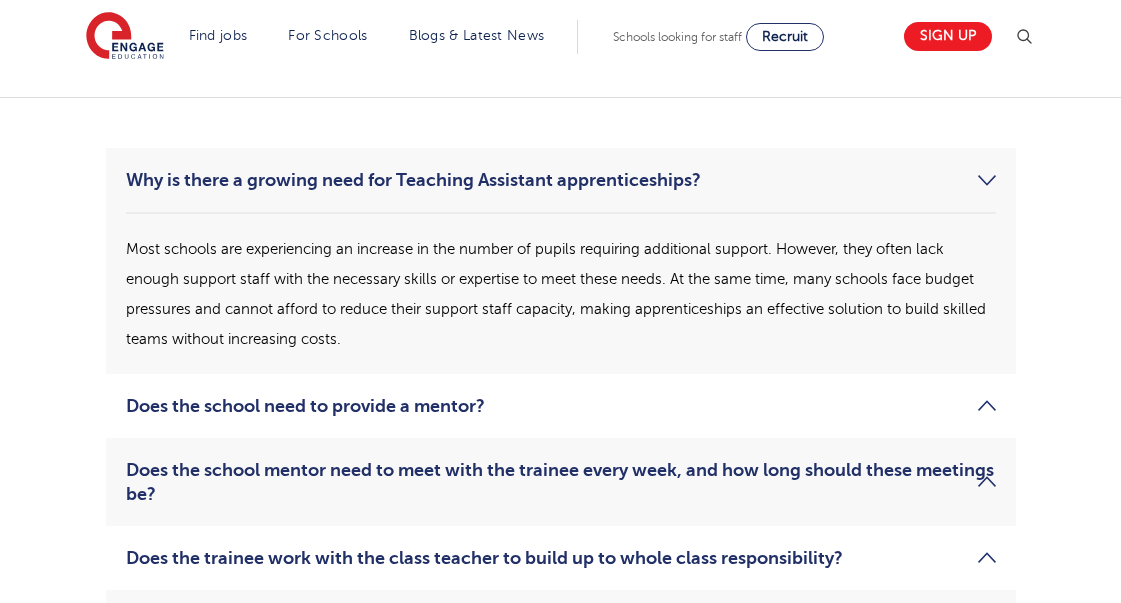scroll, scrollTop: 2011, scrollLeft: 0, axis: vertical 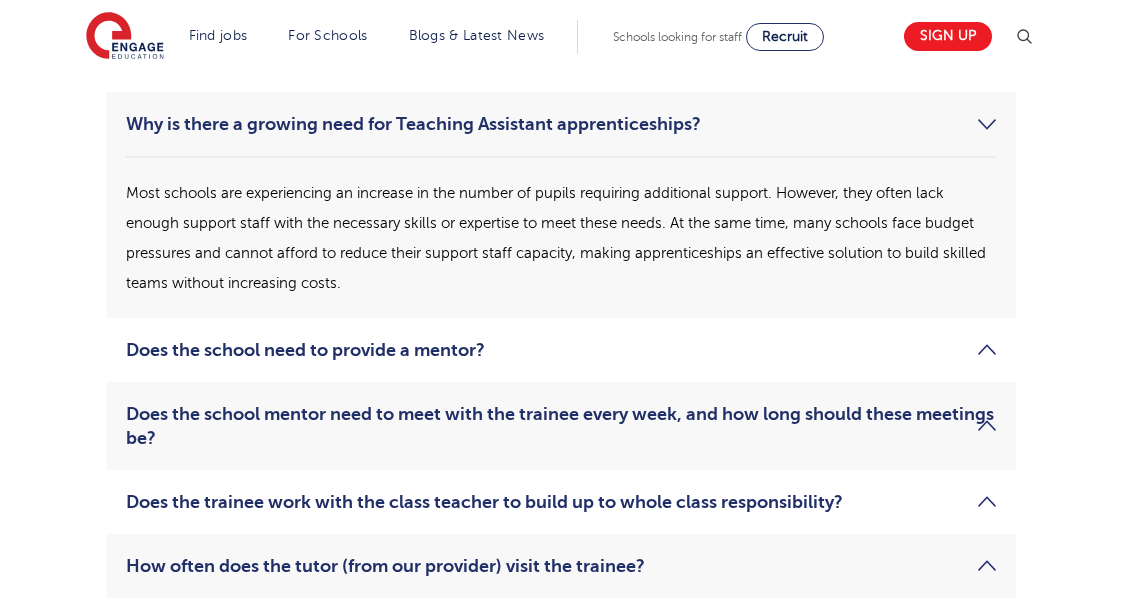 click on "Does the school need to provide a mentor? Yes. It’s important that the apprentice has a main point of contact at the host organisation to report to and receive guidance throughout their training." at bounding box center (561, 350) 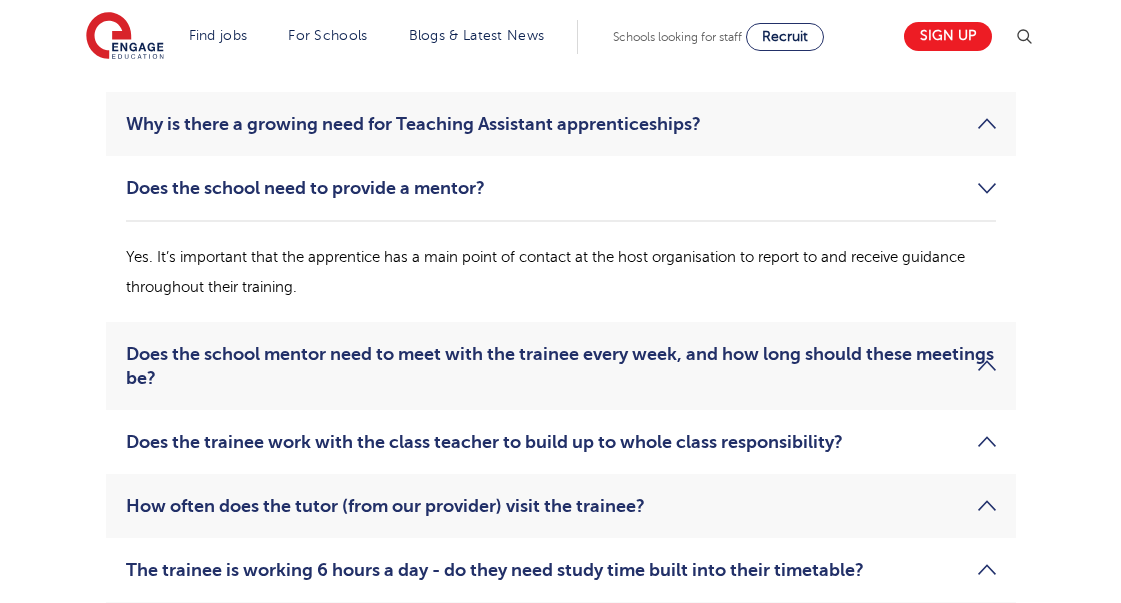 click on "Does the school mentor need to meet with the trainee every week, and how long should these meetings be?" at bounding box center (561, 366) 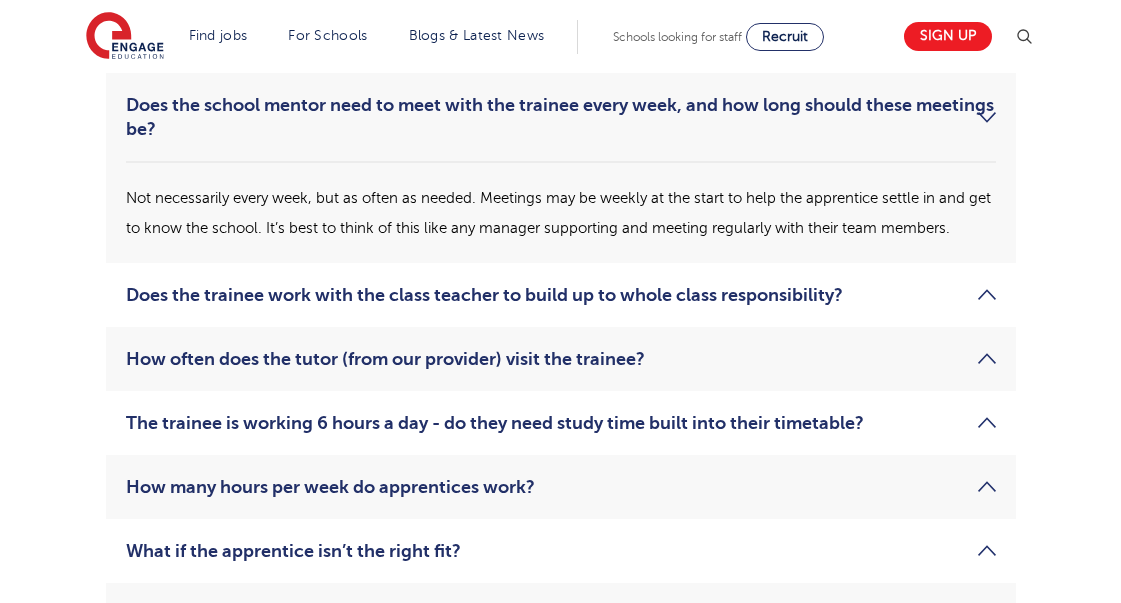 scroll, scrollTop: 2159, scrollLeft: 0, axis: vertical 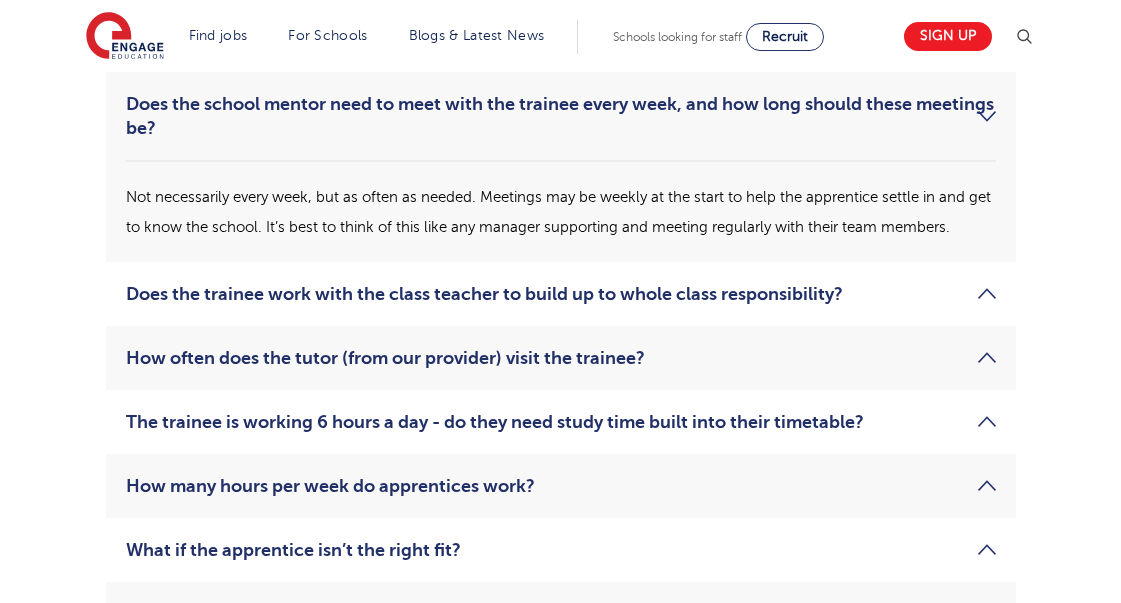 click on "How often does the tutor (from our provider) visit the trainee?" at bounding box center (561, 358) 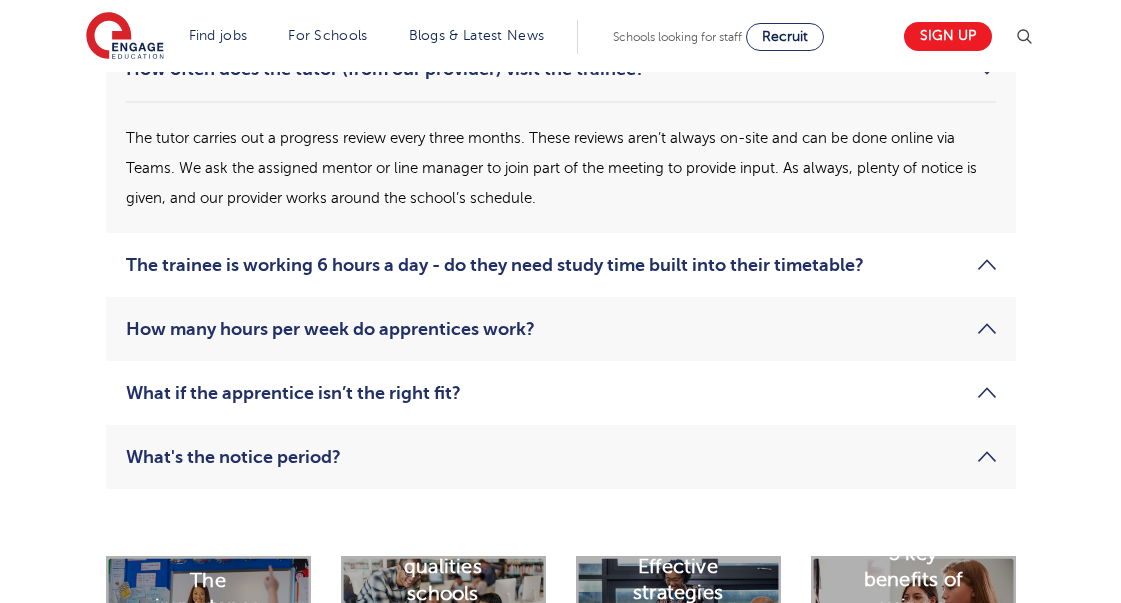 scroll, scrollTop: 2347, scrollLeft: 0, axis: vertical 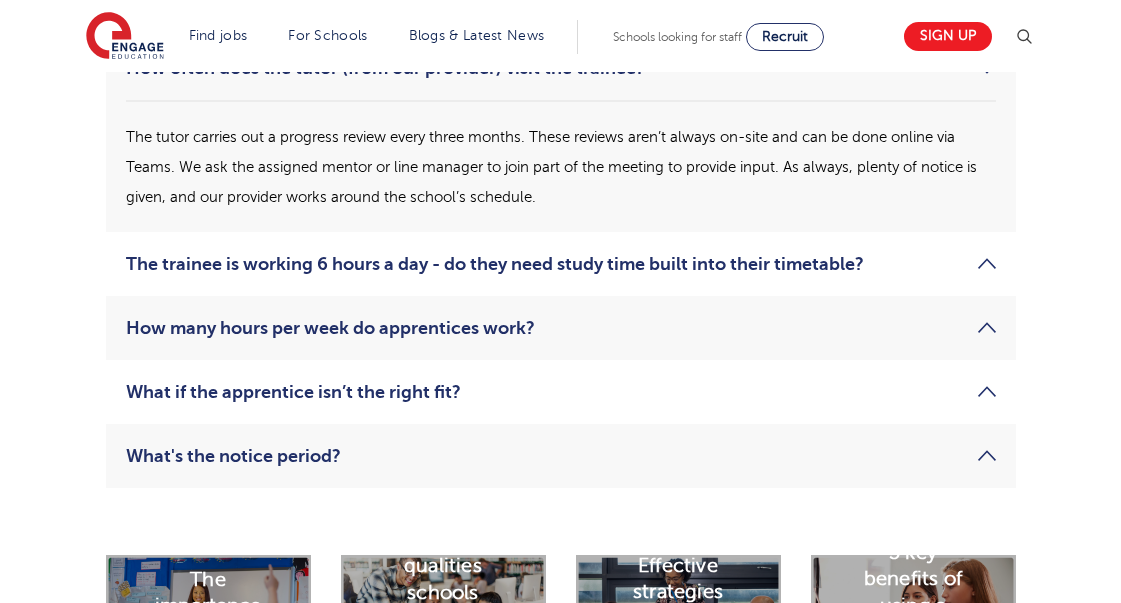 click on "What if the apprentice isn’t the right fit?" at bounding box center [561, 392] 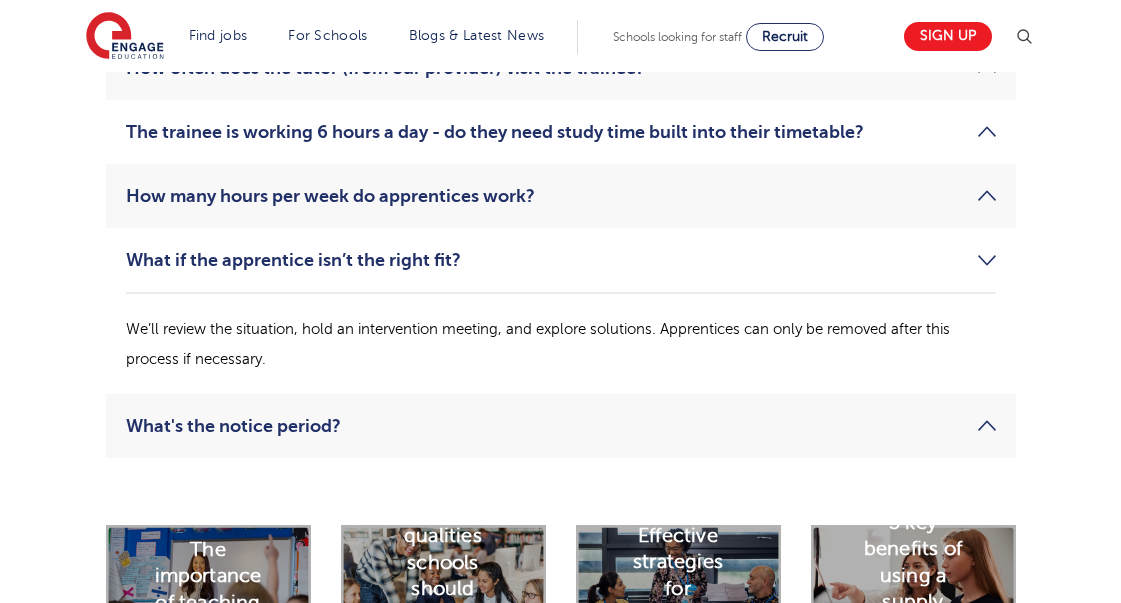 click on "What's the notice period?" at bounding box center [561, 426] 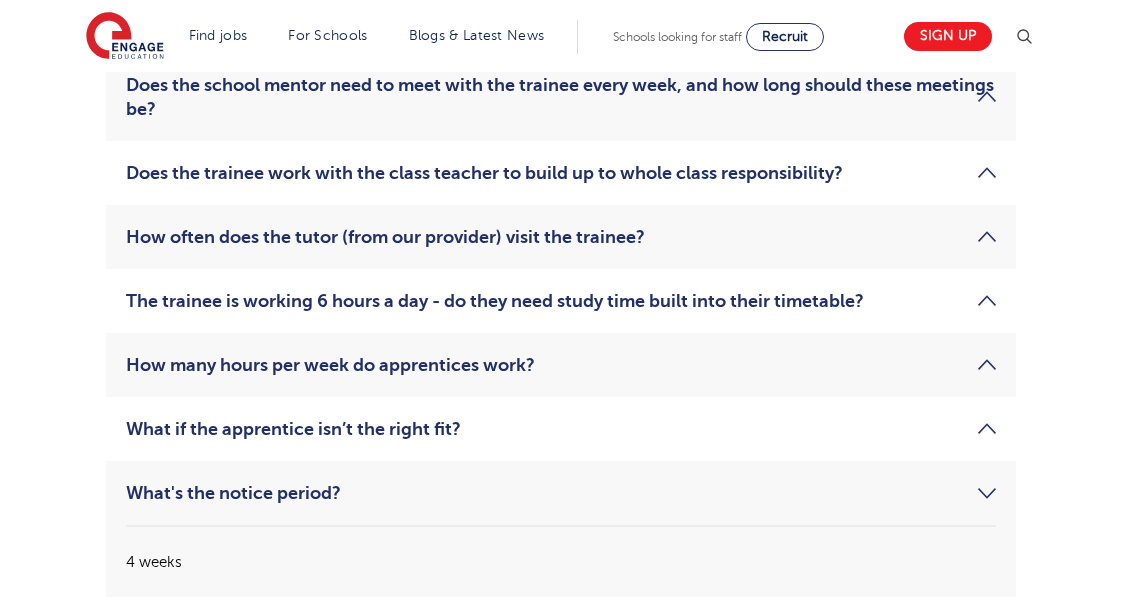 scroll, scrollTop: 2119, scrollLeft: 0, axis: vertical 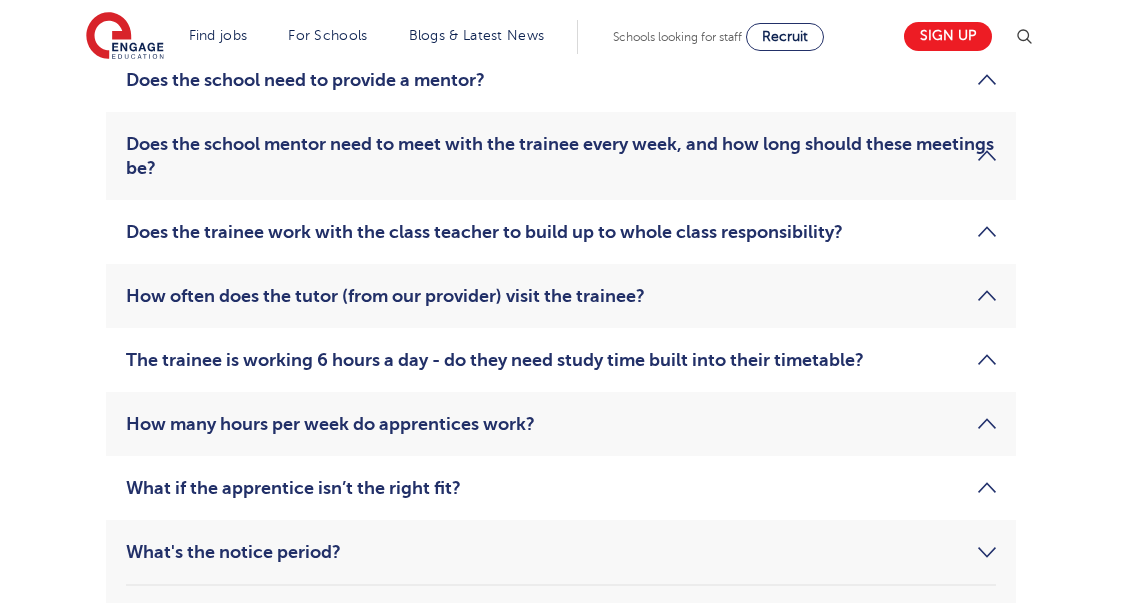 click on "The trainee is working 6 hours a day - do they need study time built into their timetable?" at bounding box center [561, 360] 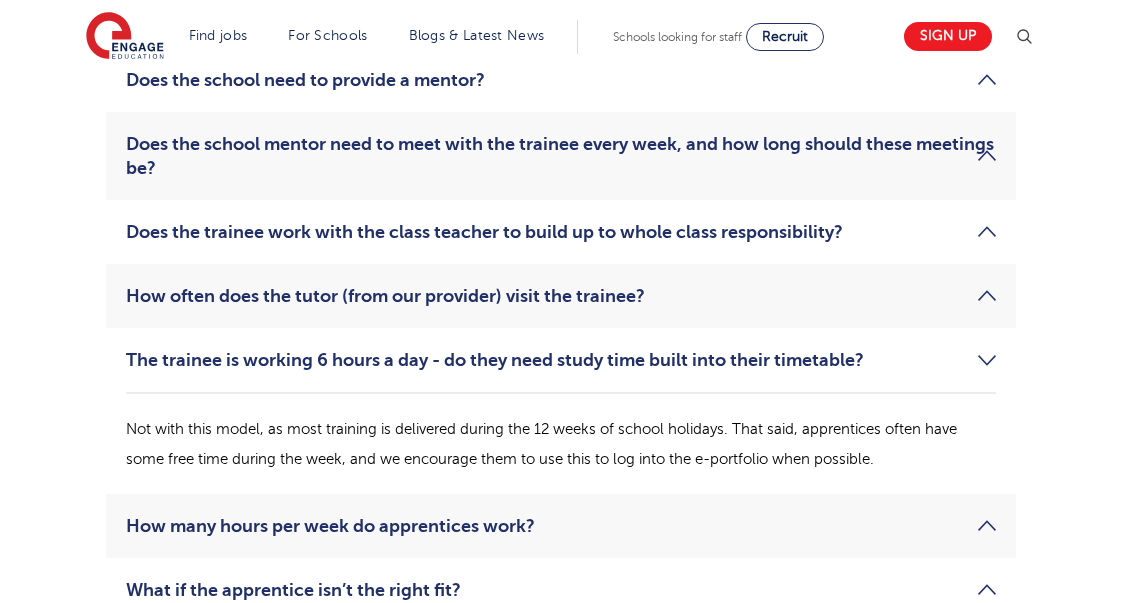 click on "How often does the tutor (from our provider) visit the trainee?" at bounding box center [561, 296] 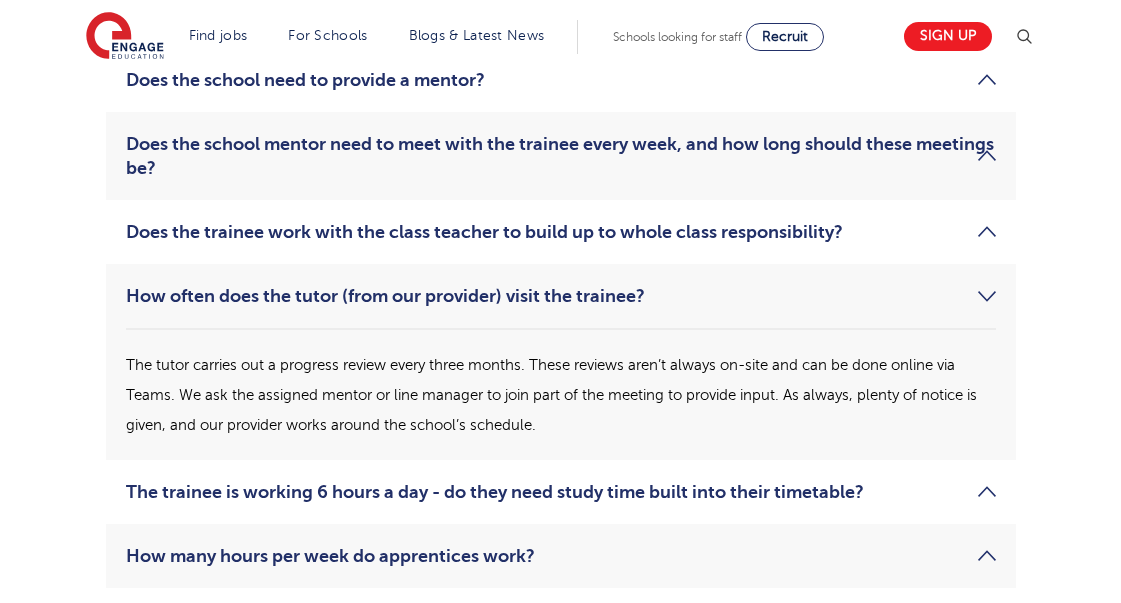 click on "Does the trainee work with the class teacher to build up to whole class responsibility?" at bounding box center [561, 232] 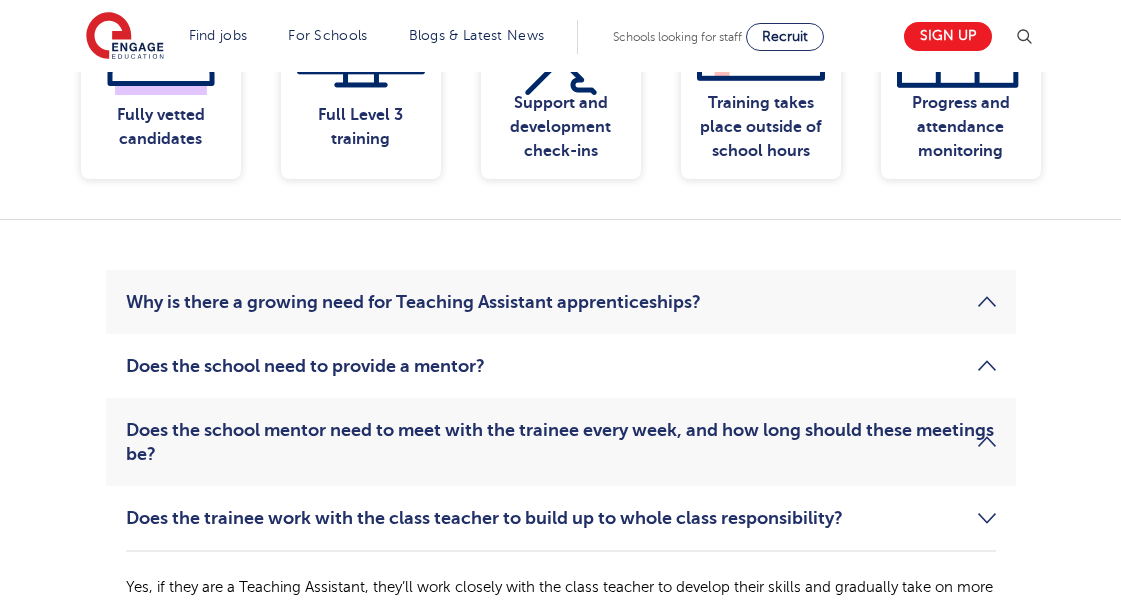 scroll, scrollTop: 1852, scrollLeft: 0, axis: vertical 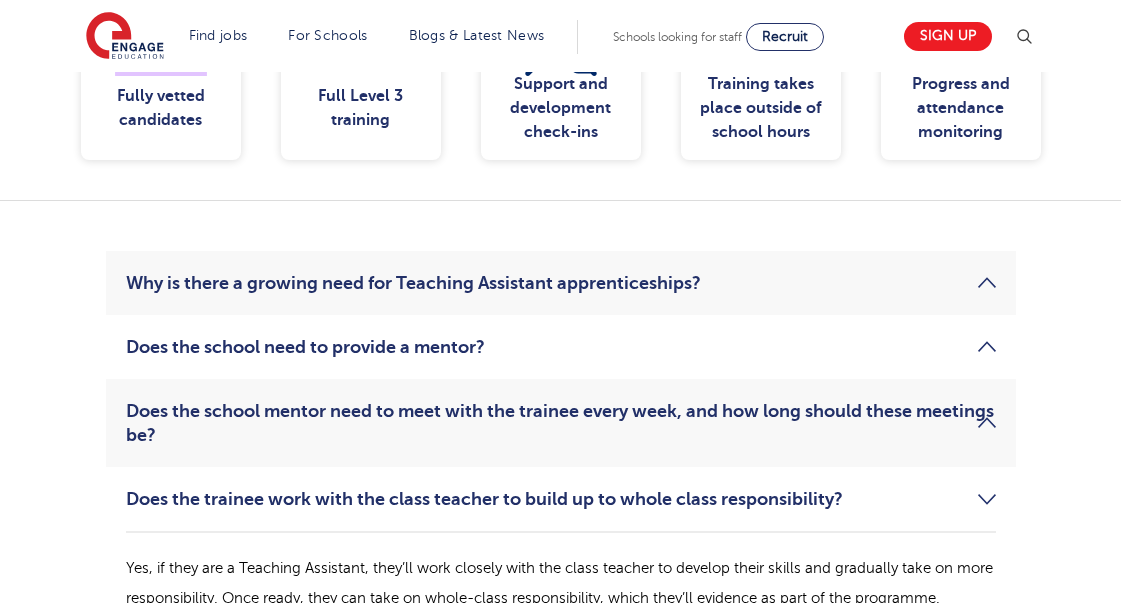 click on "Why is there a growing need for Teaching Assistant apprenticeships?" at bounding box center [561, 283] 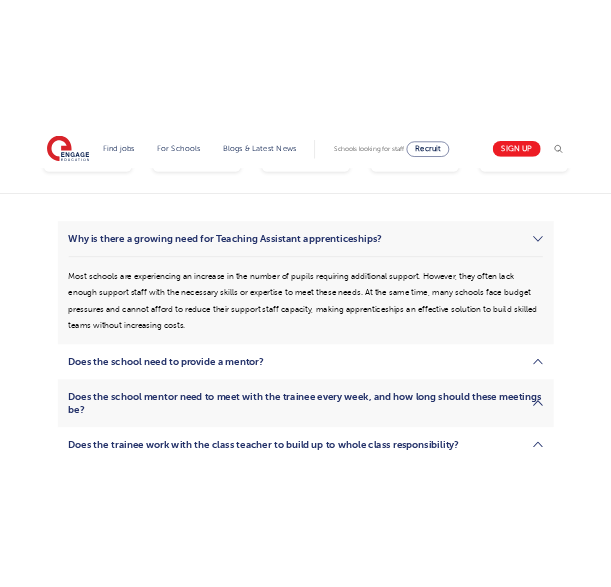 scroll, scrollTop: 2137, scrollLeft: 0, axis: vertical 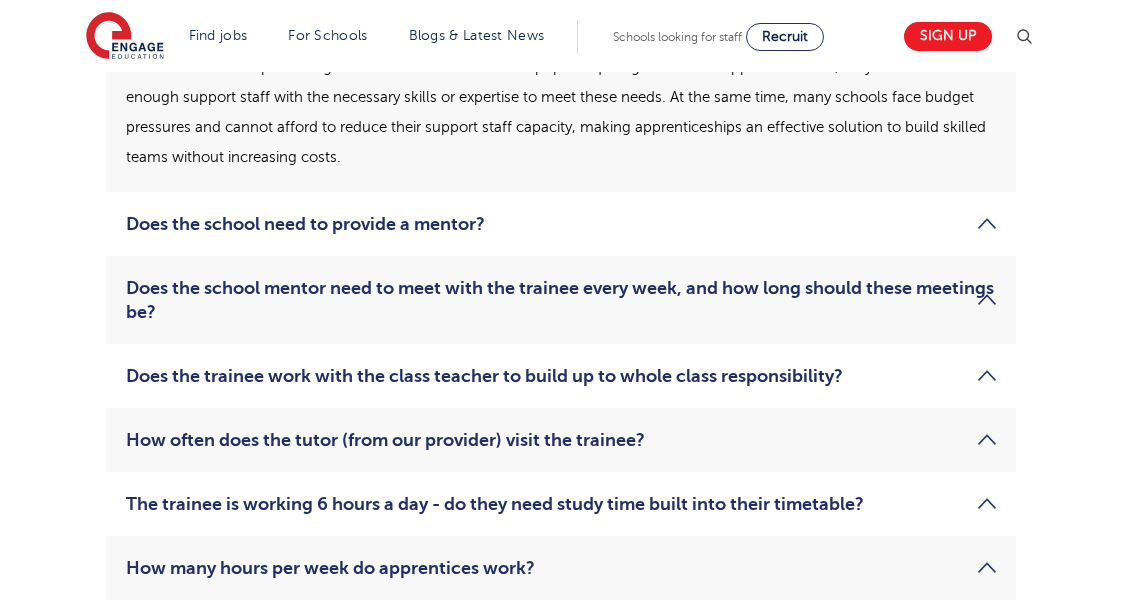 click on "Does the school need to provide a mentor?" at bounding box center (561, 224) 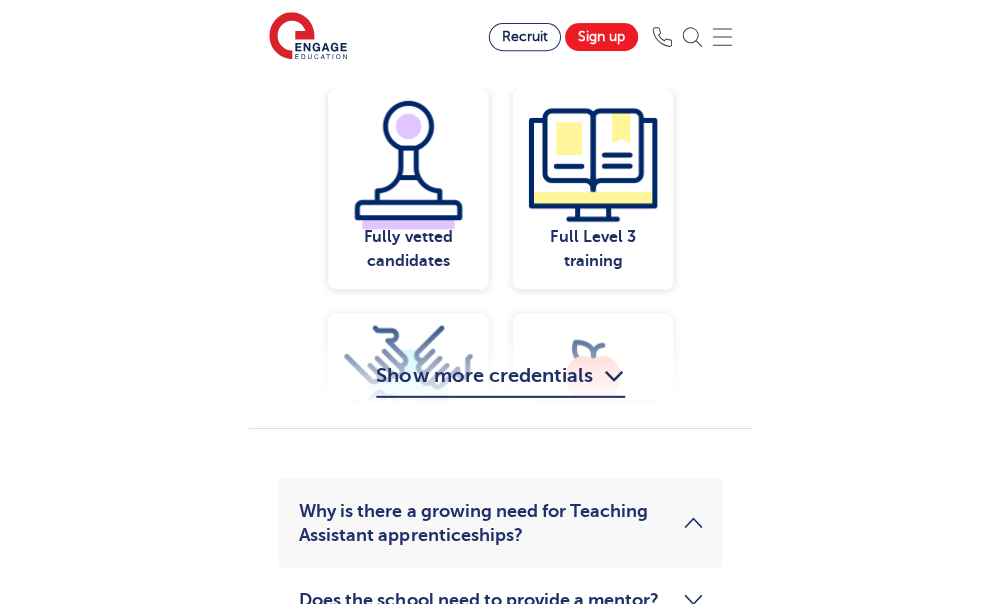 scroll, scrollTop: 2137, scrollLeft: 0, axis: vertical 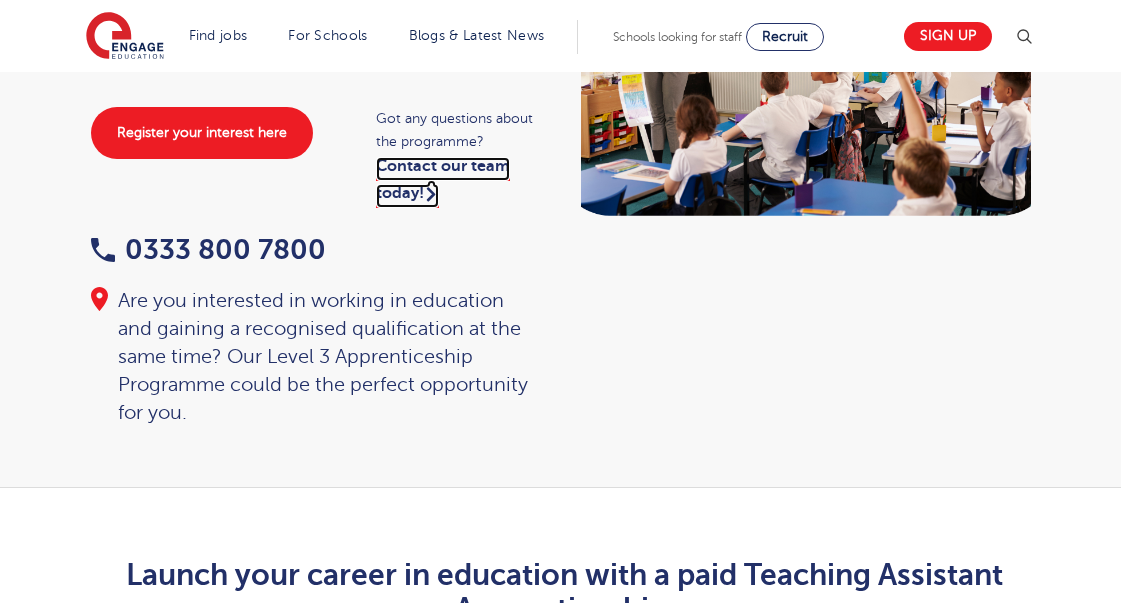 click on "Contact our team today!" at bounding box center (443, 182) 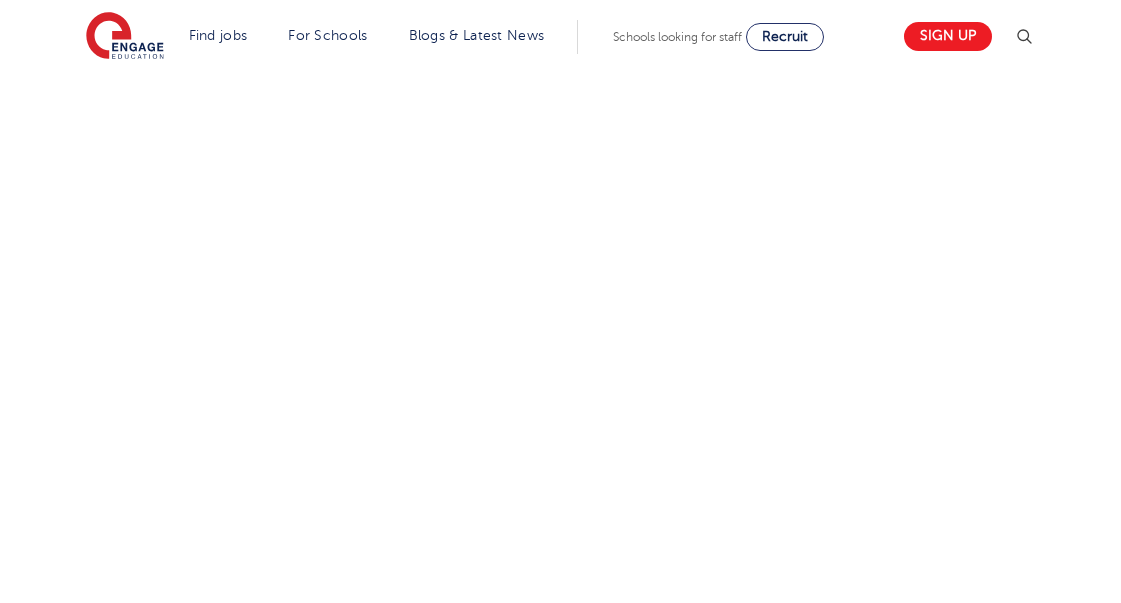scroll, scrollTop: 940, scrollLeft: 0, axis: vertical 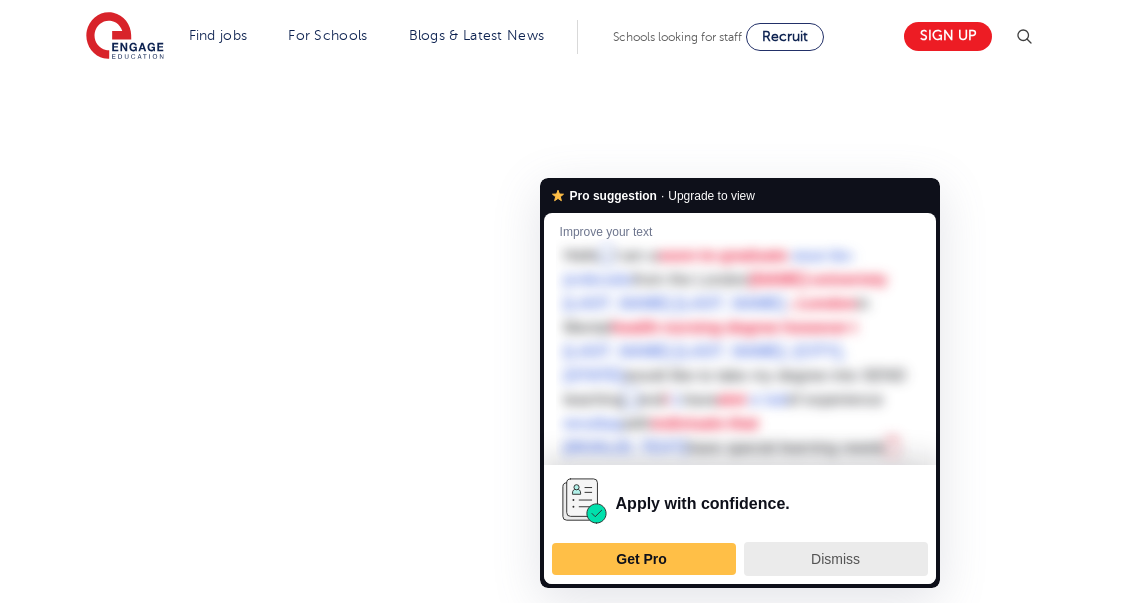 click on "Dismiss" at bounding box center (836, 559) 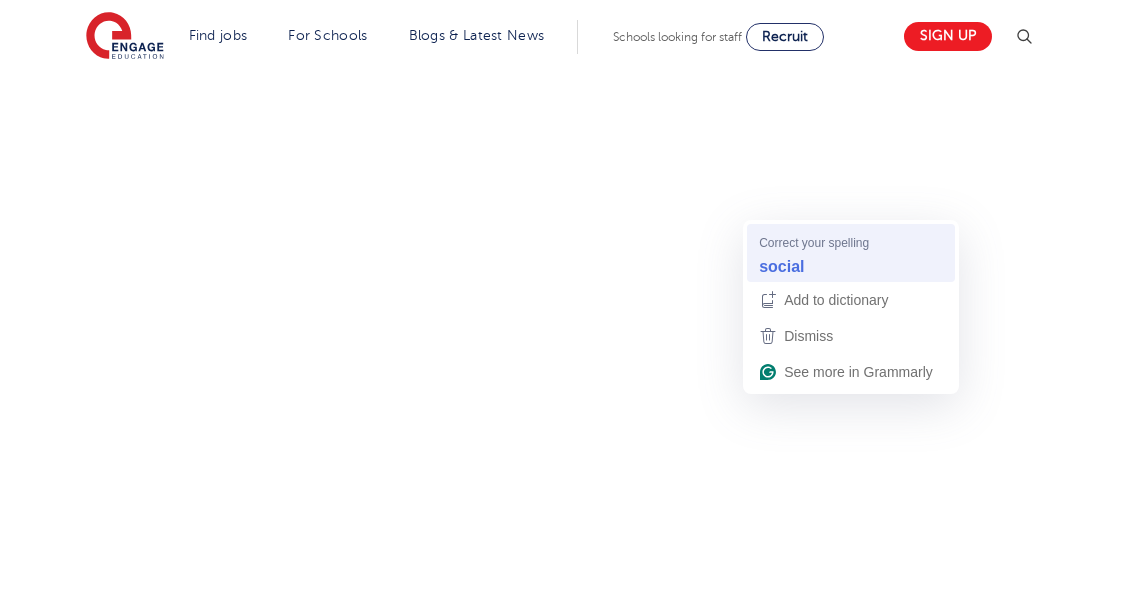 click on "social" at bounding box center [781, 266] 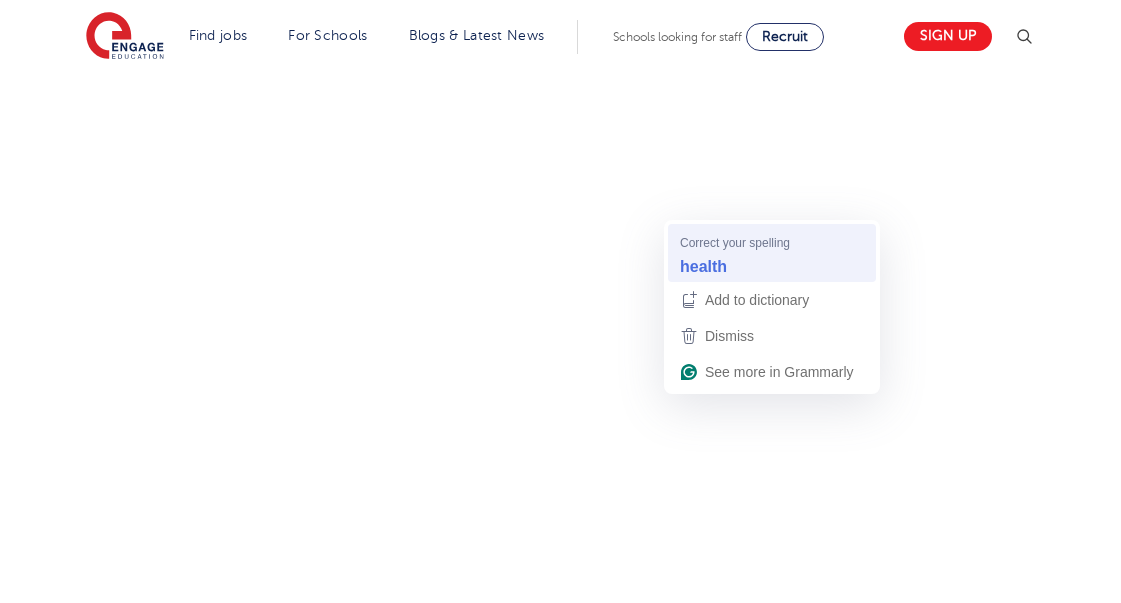 click on "Correct your spelling" at bounding box center [735, 242] 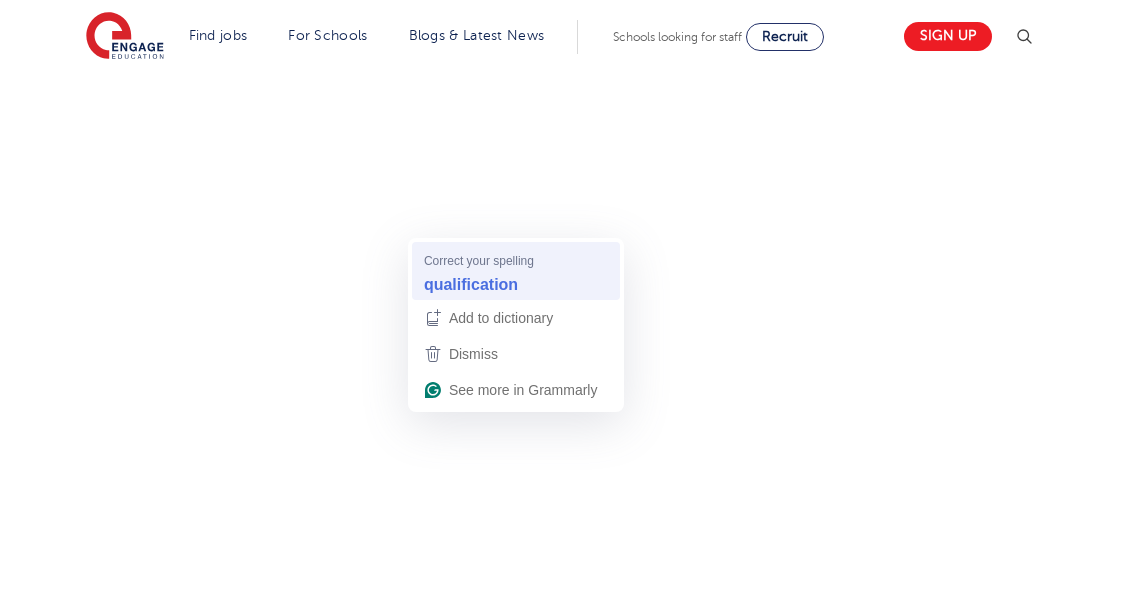 click on "Correct your spelling" at bounding box center [479, 260] 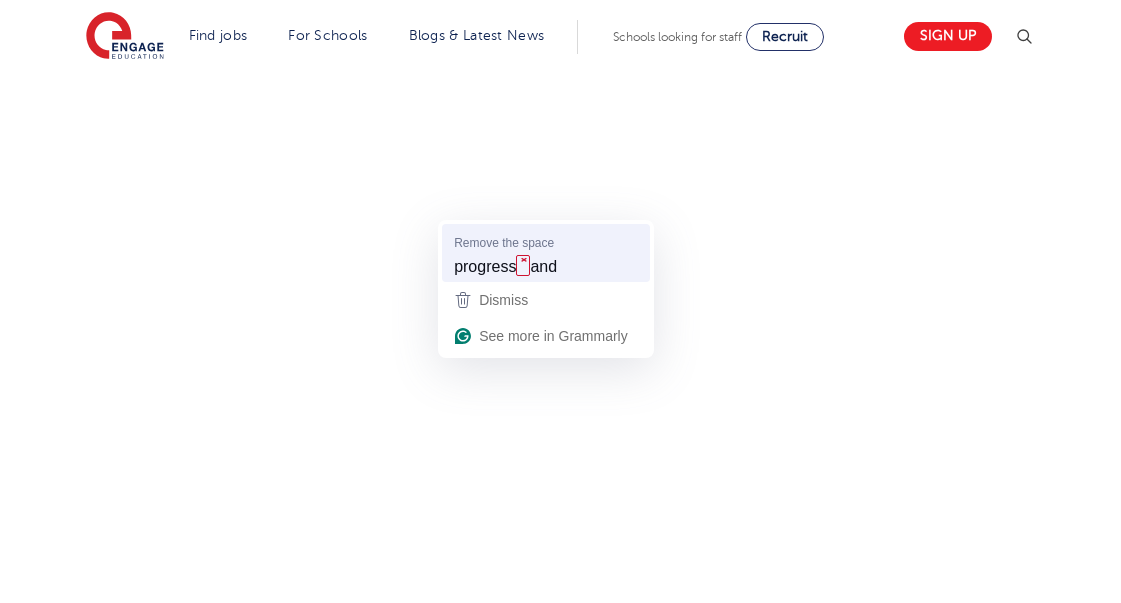 click on "progress ˟  and" at bounding box center (546, 266) 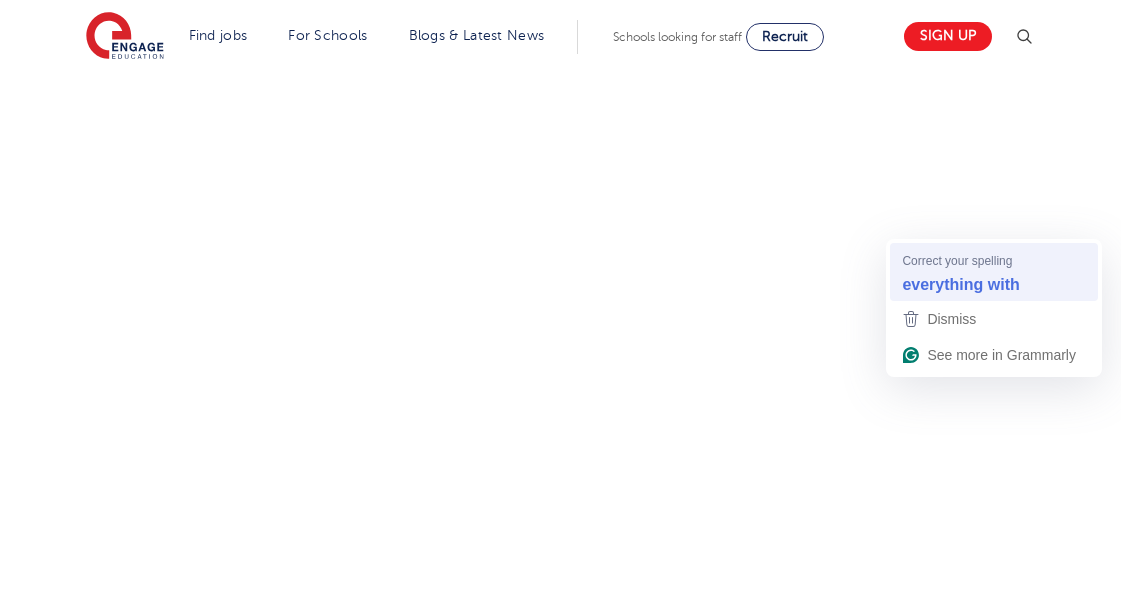 click on "everything with" at bounding box center (960, 284) 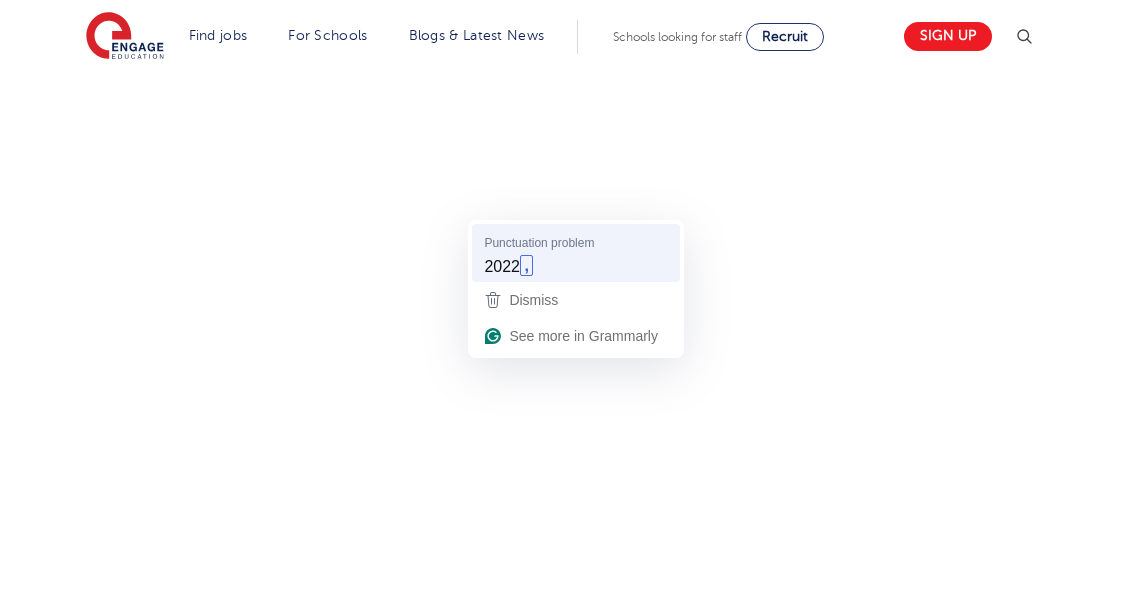 click on "," at bounding box center [526, 265] 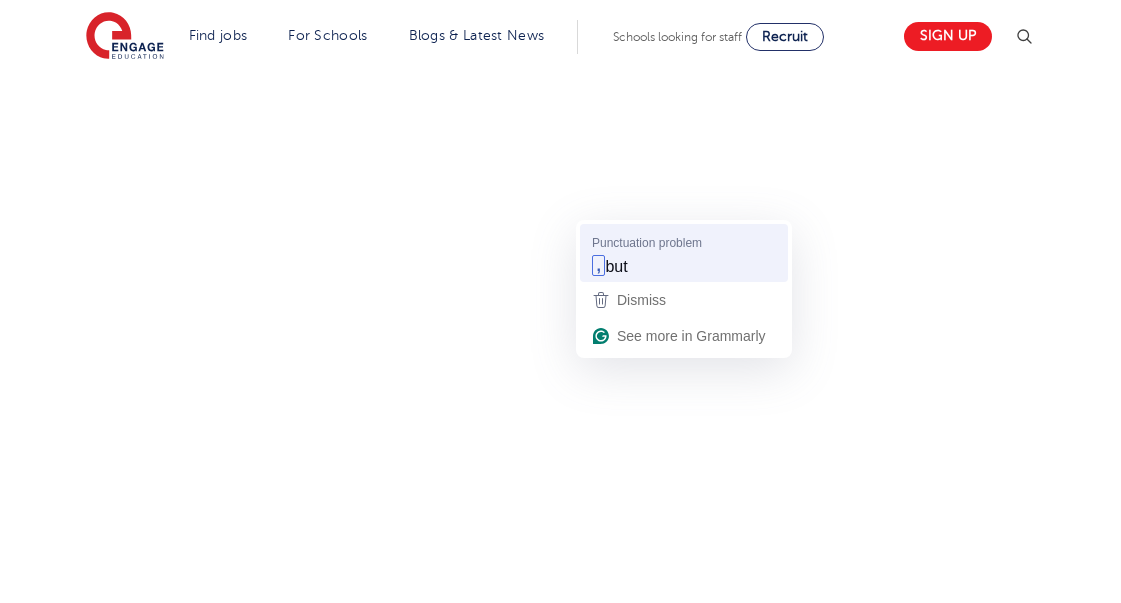 click on "Punctuation problem" at bounding box center [647, 242] 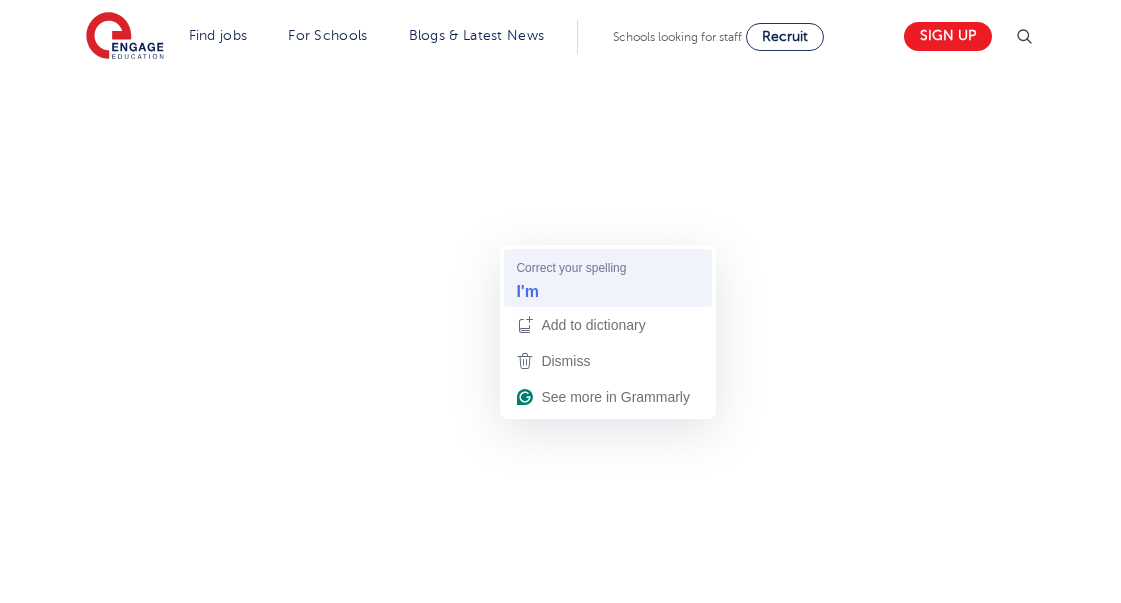 click on "I'm" at bounding box center [608, 291] 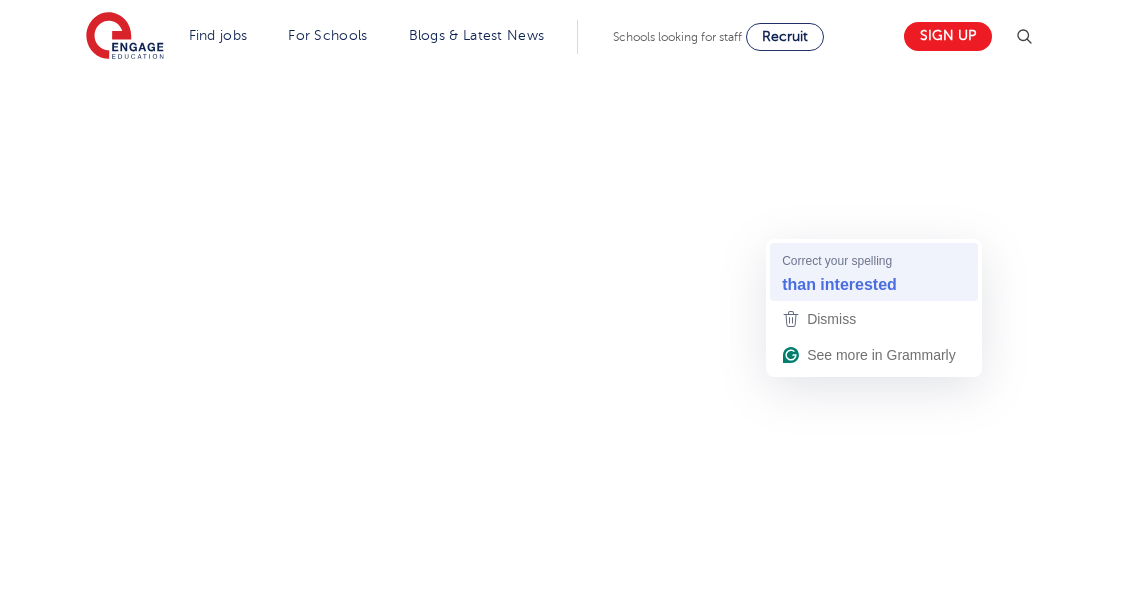 click on "Correct your spelling" at bounding box center [837, 260] 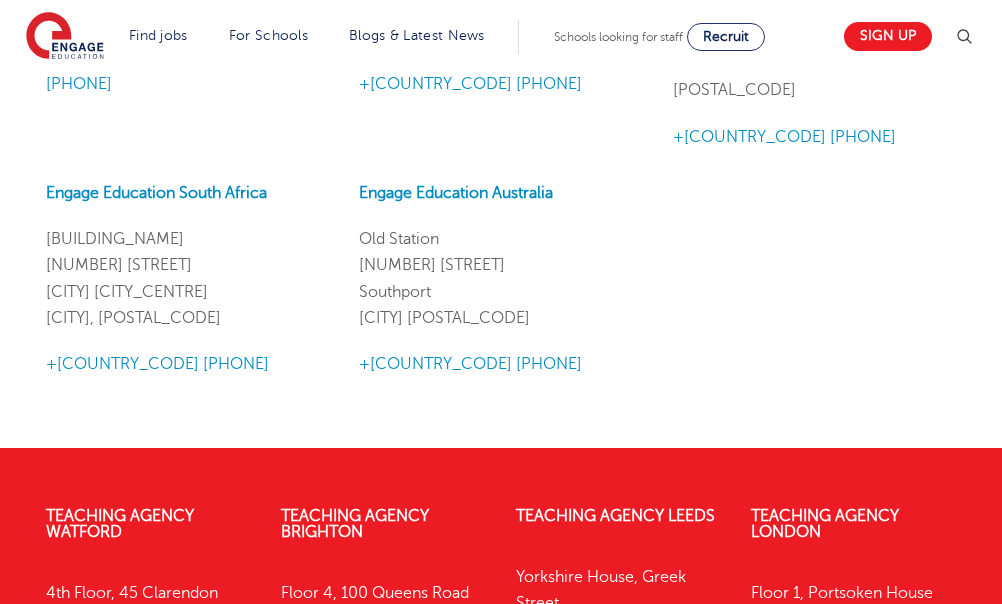 scroll, scrollTop: 2350, scrollLeft: 0, axis: vertical 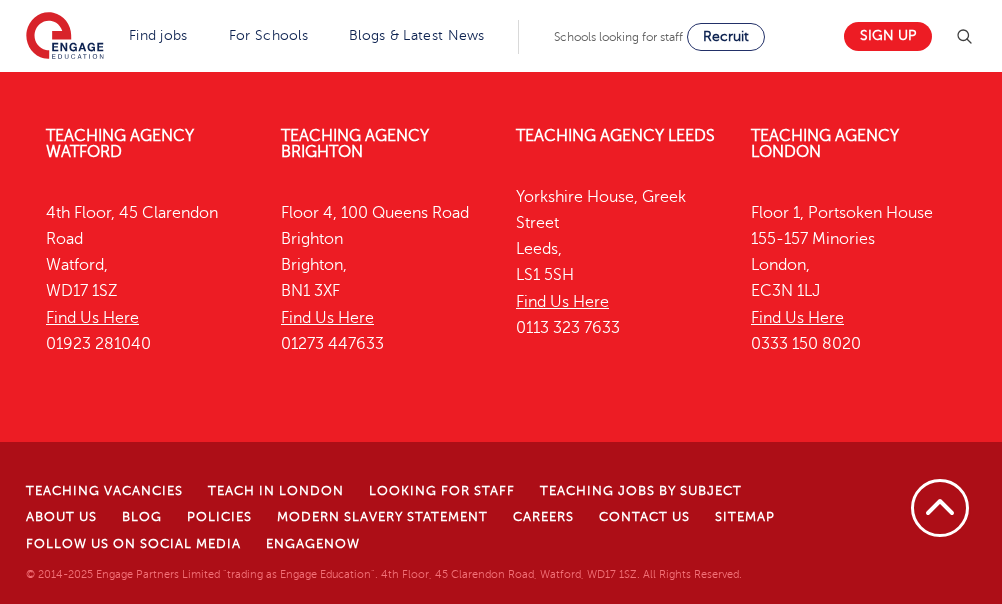 click on "Teaching Agency London" at bounding box center (853, 144) 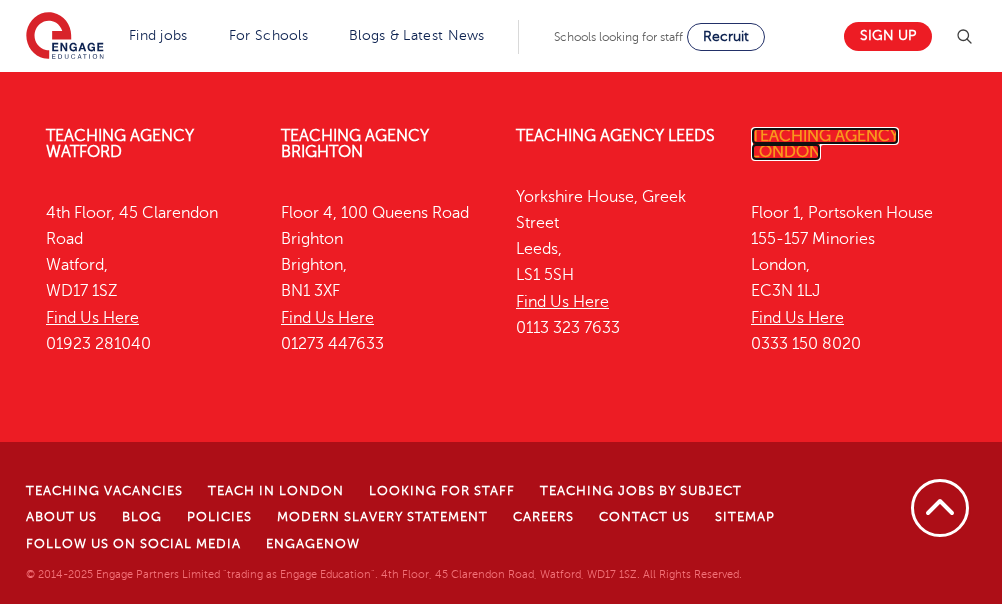 click on "Teaching Agency London" at bounding box center [825, 144] 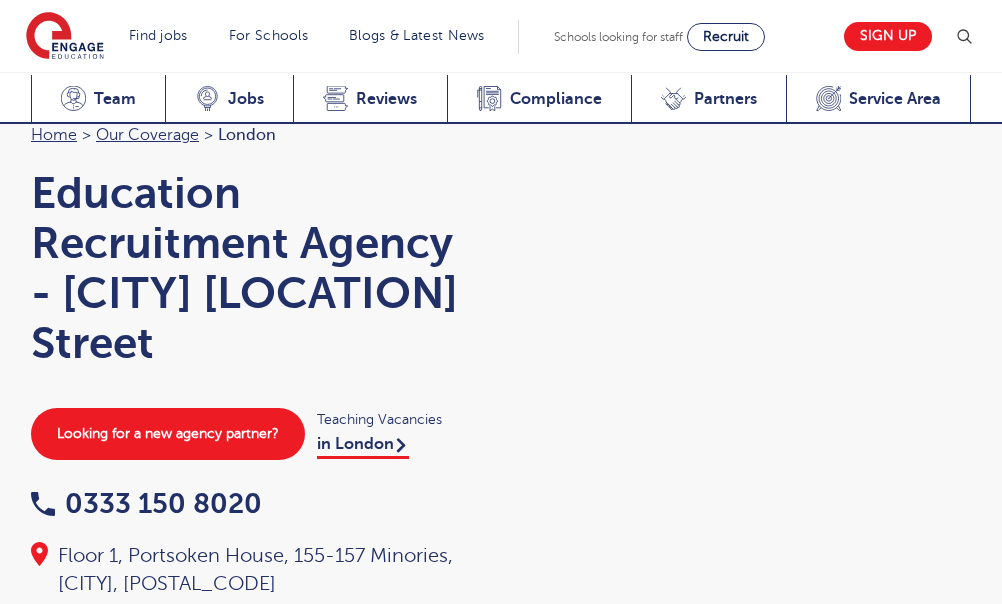 scroll, scrollTop: 7321, scrollLeft: 0, axis: vertical 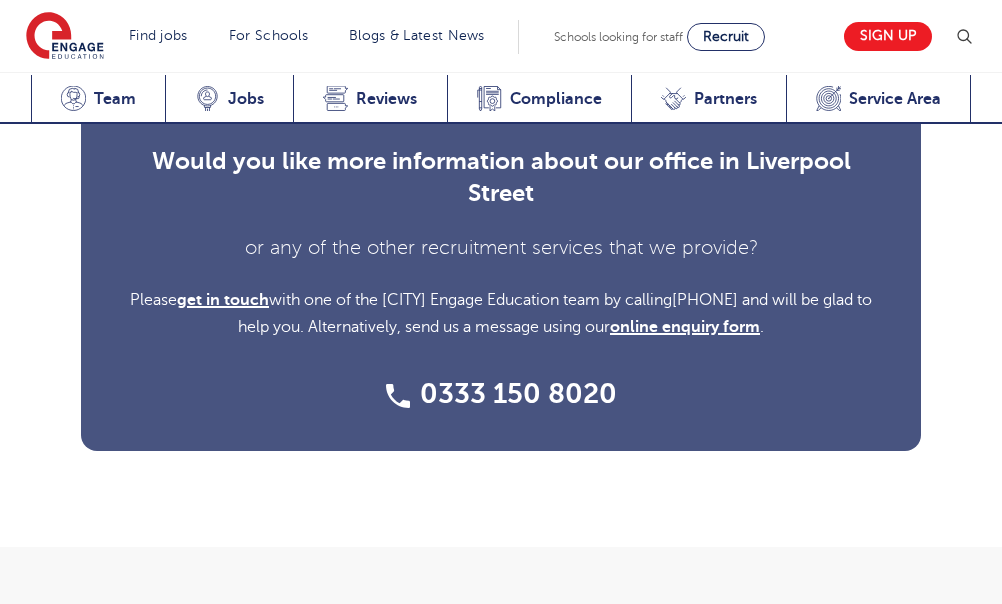 click on "Please get in touch with one of the [CITY] Engage Education team by calling [PHONE] and will be glad to help you. Alternatively, send us a message using our online enquiry form." at bounding box center (501, 313) 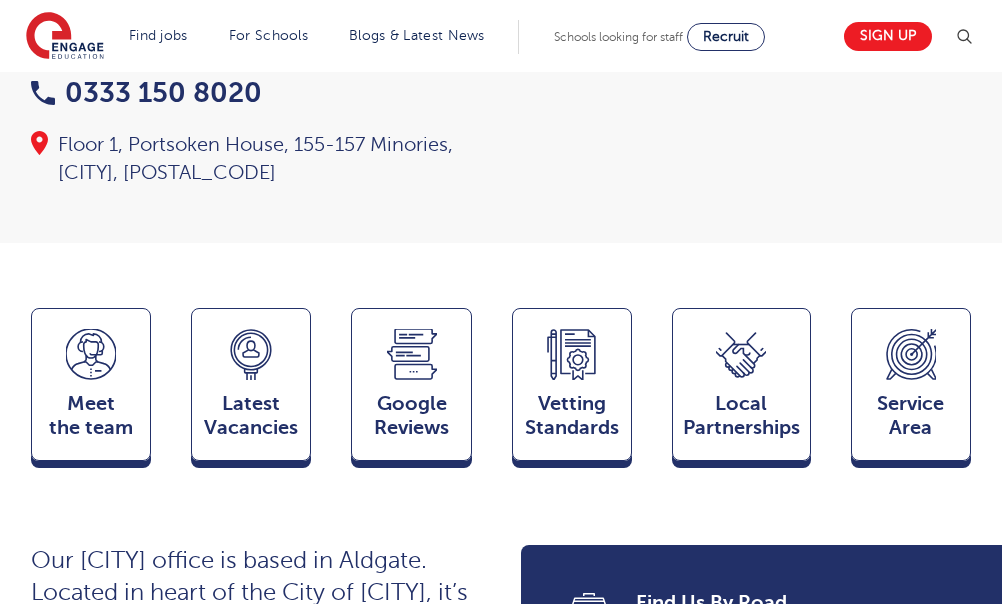 scroll, scrollTop: 349, scrollLeft: 0, axis: vertical 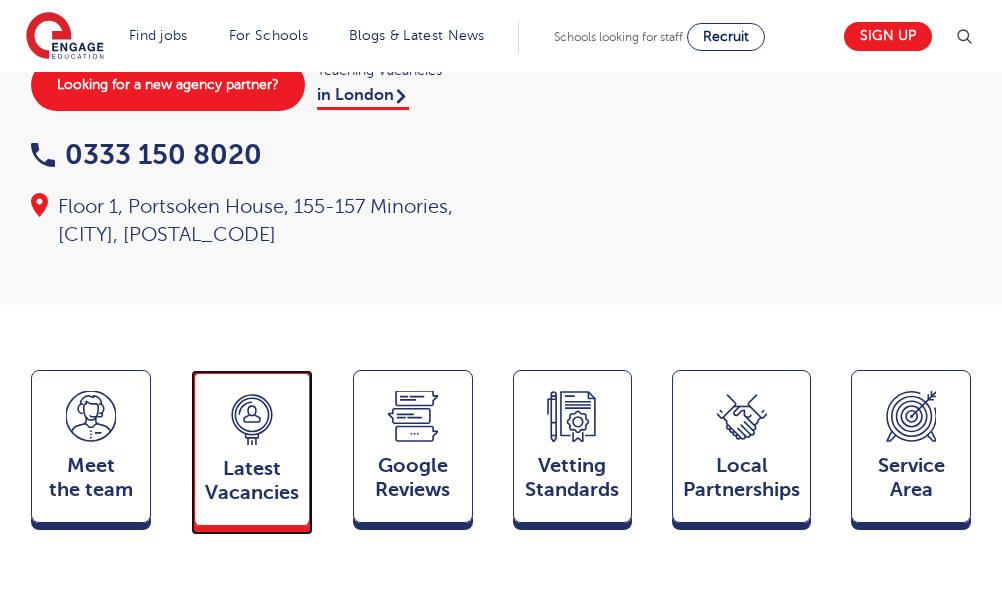 click on "Latest Vacancies" at bounding box center (252, 481) 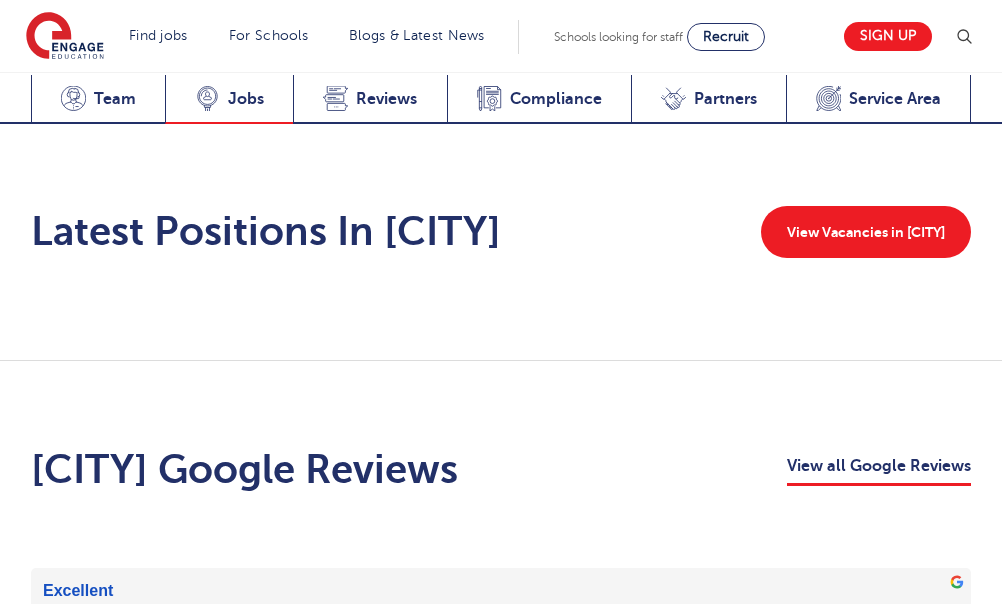scroll, scrollTop: 3760, scrollLeft: 0, axis: vertical 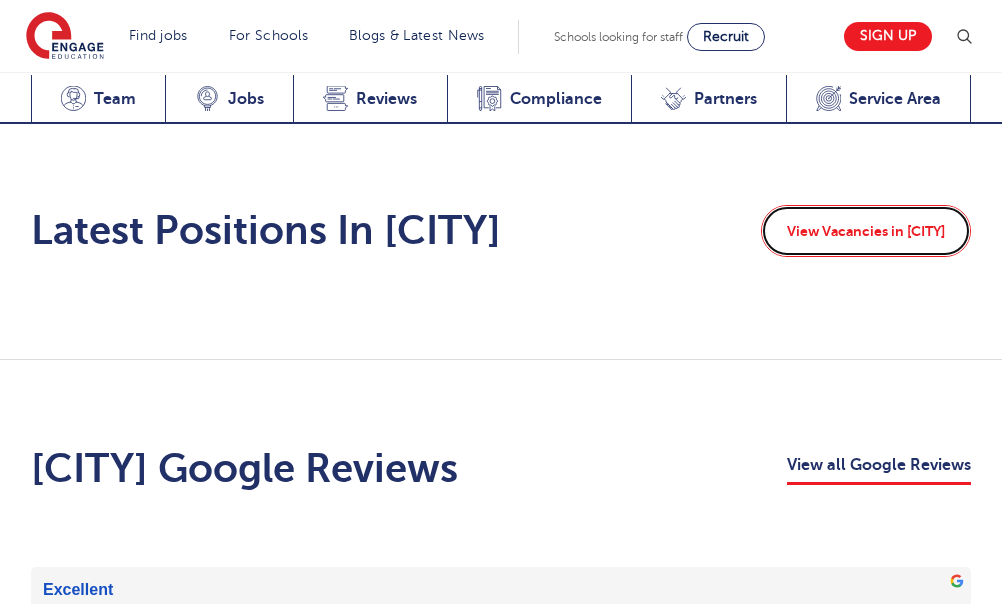 click on "View Vacancies in [CITY]" at bounding box center [866, 231] 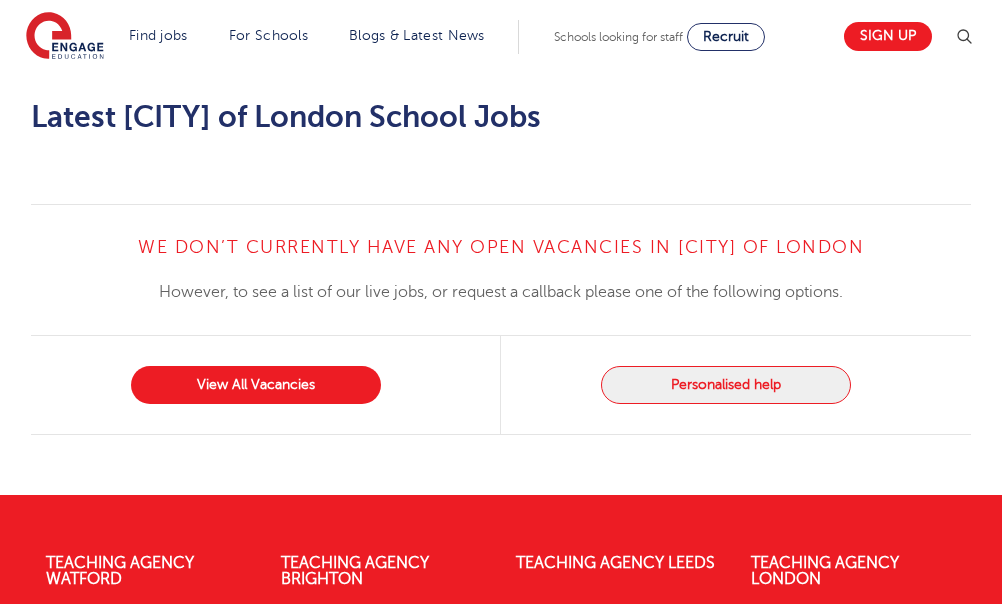 scroll, scrollTop: 1858, scrollLeft: 0, axis: vertical 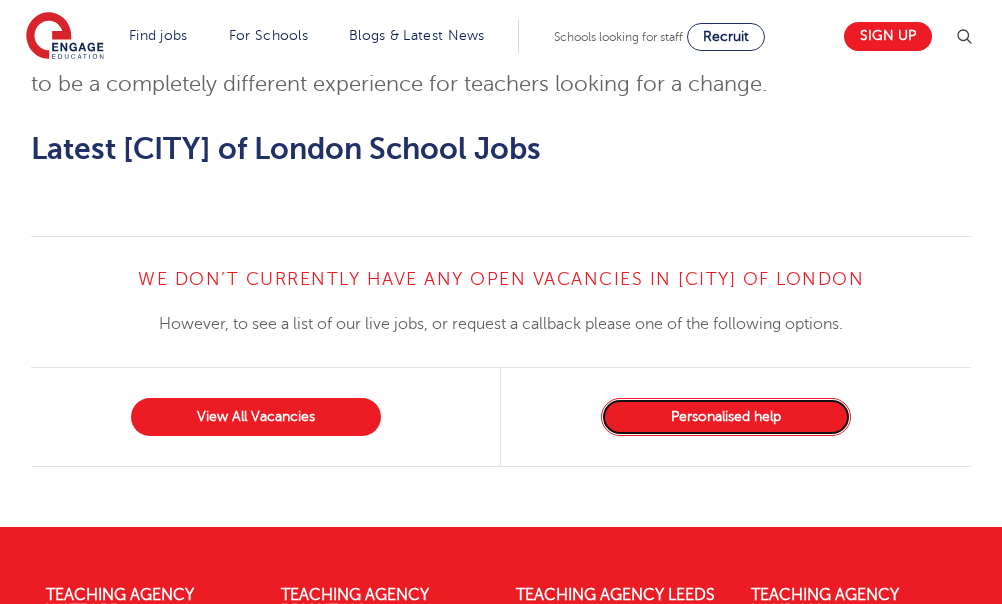 click on "Personalised help" at bounding box center (726, 417) 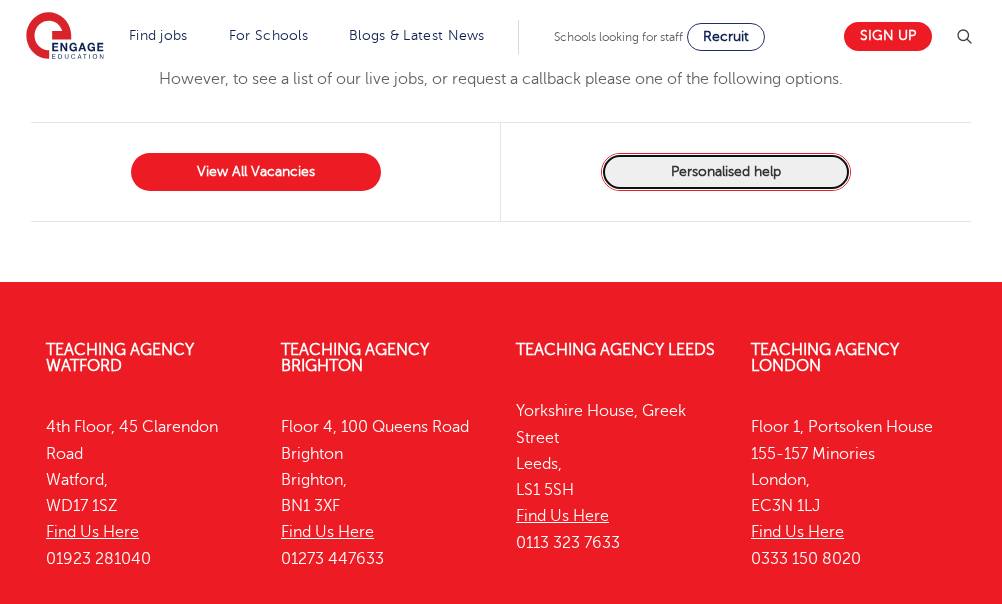 scroll, scrollTop: 2206, scrollLeft: 0, axis: vertical 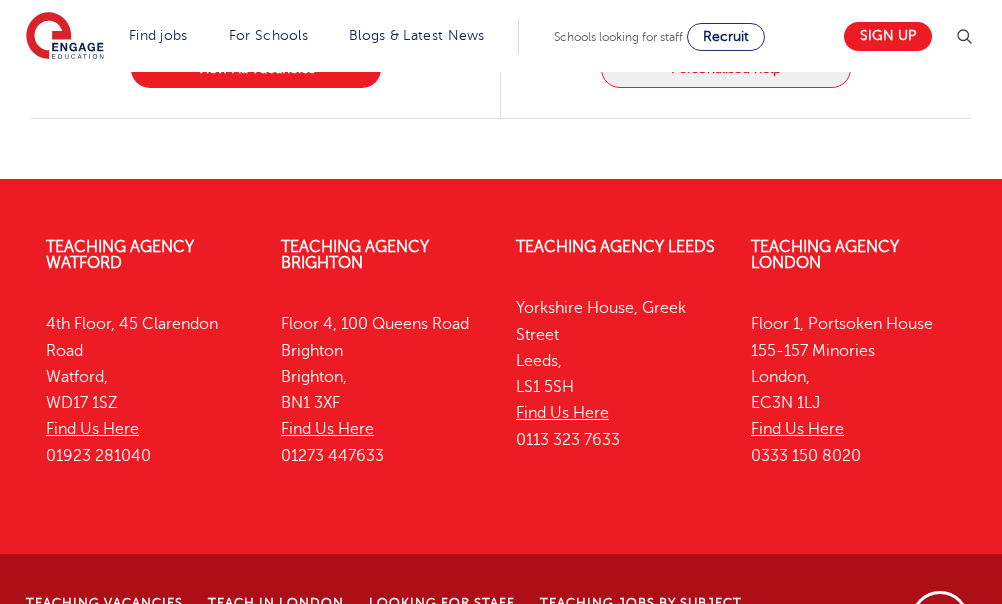 click on "Teaching Agency London" at bounding box center (853, 255) 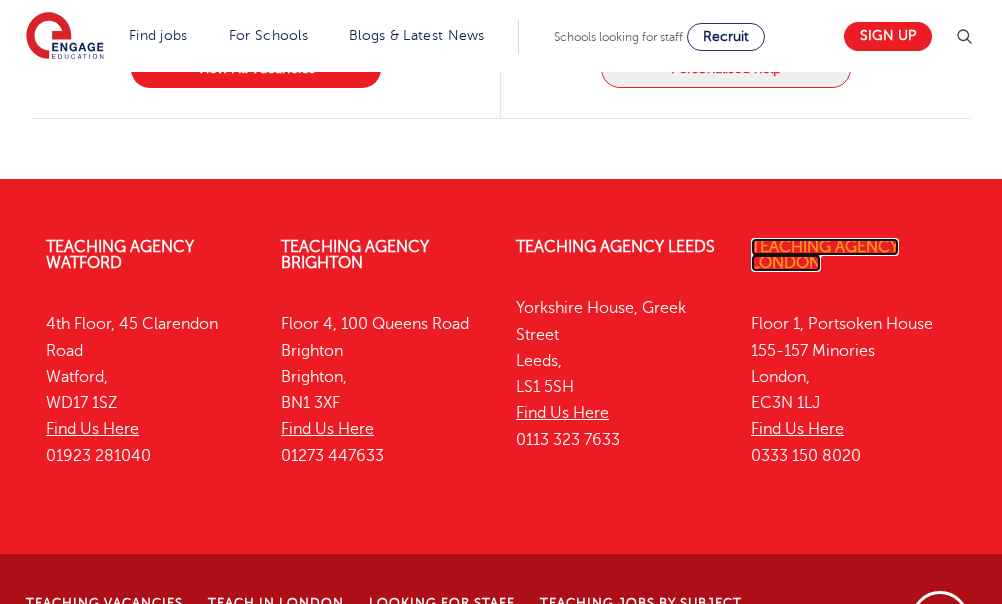 click on "Teaching Agency London" at bounding box center [825, 255] 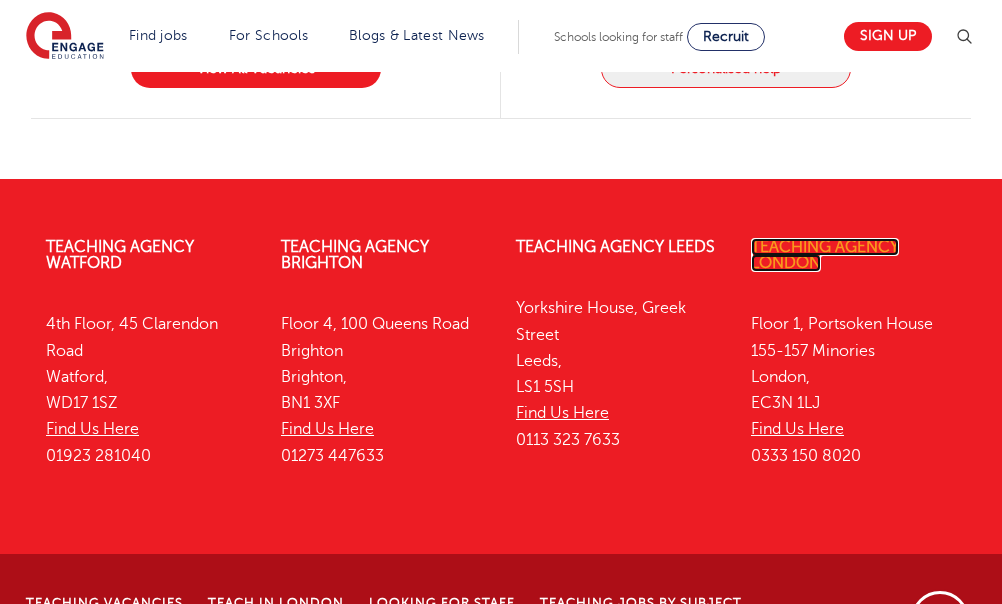 click on "Teaching Agency London" at bounding box center (825, 255) 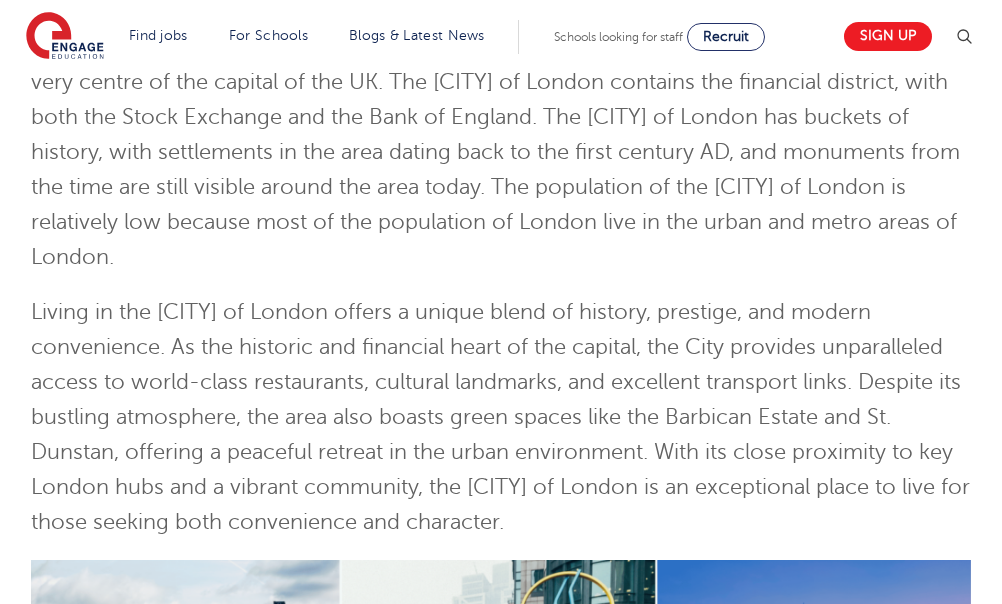 scroll, scrollTop: 0, scrollLeft: 0, axis: both 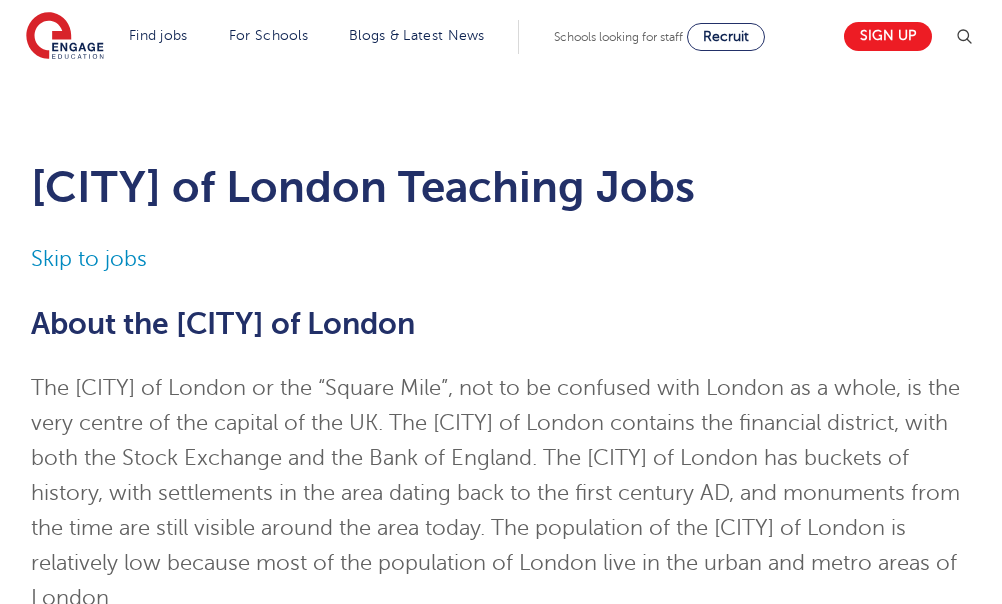 click at bounding box center [964, 37] 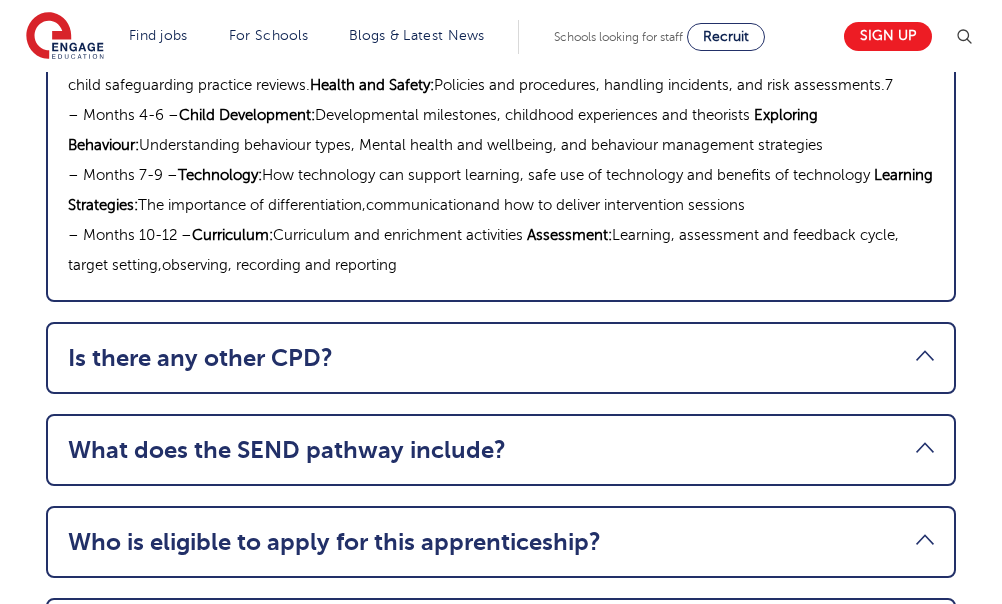 scroll, scrollTop: 2597, scrollLeft: 0, axis: vertical 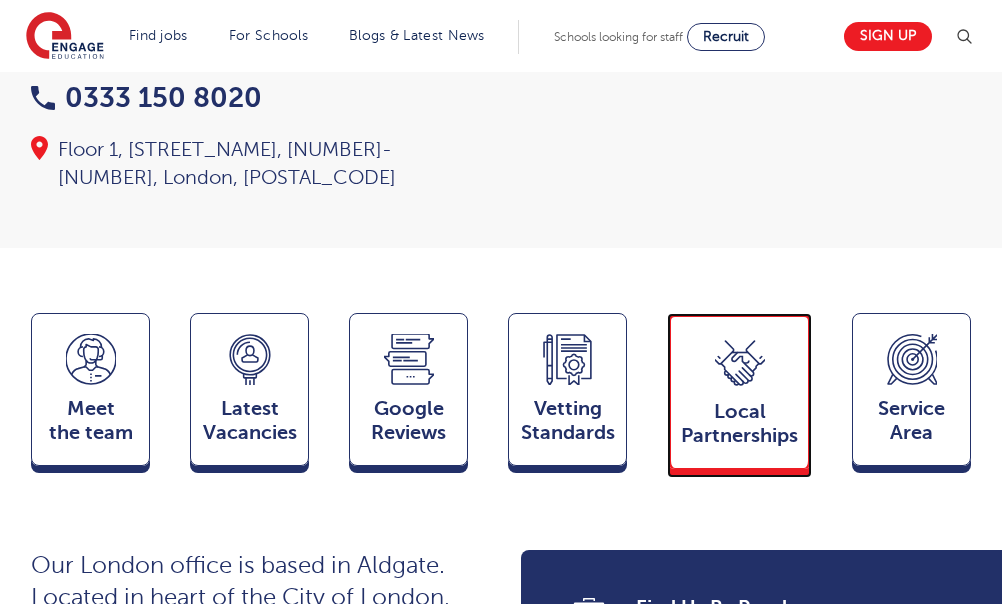 click on "Local Partnerships
Partners" at bounding box center [739, 391] 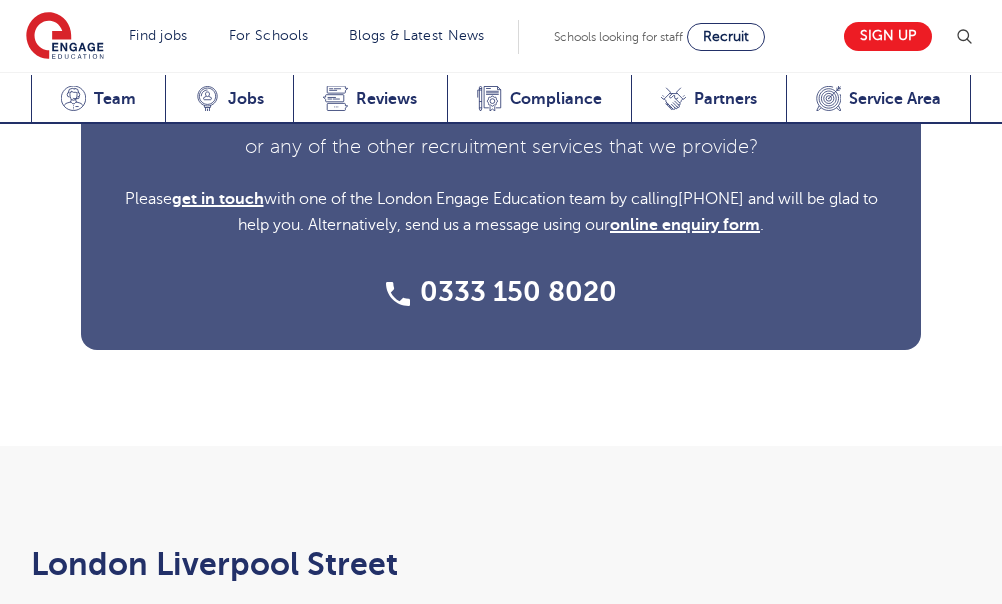 scroll, scrollTop: 8565, scrollLeft: 0, axis: vertical 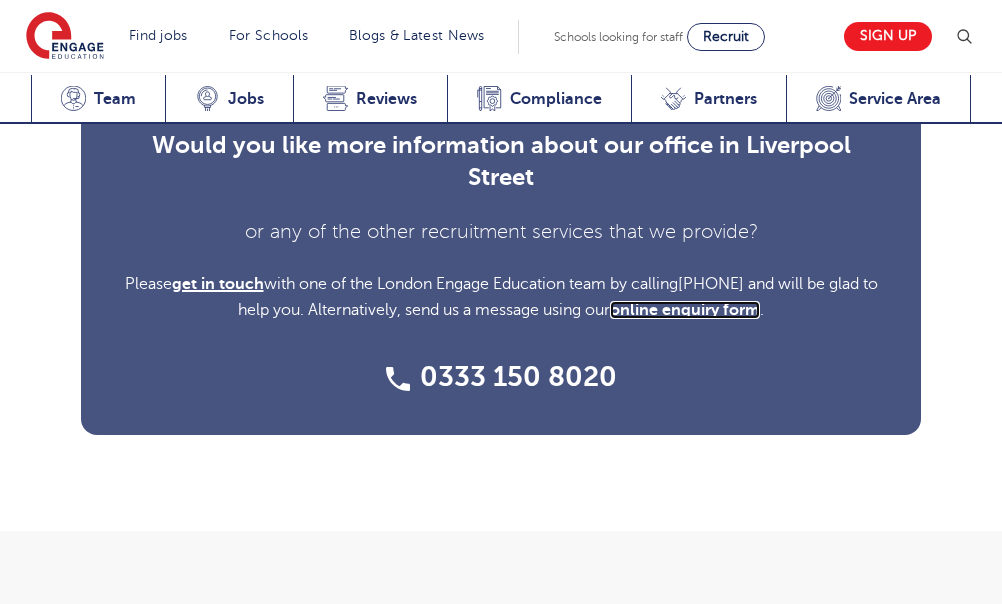 click on "online enquiry form" at bounding box center [685, 310] 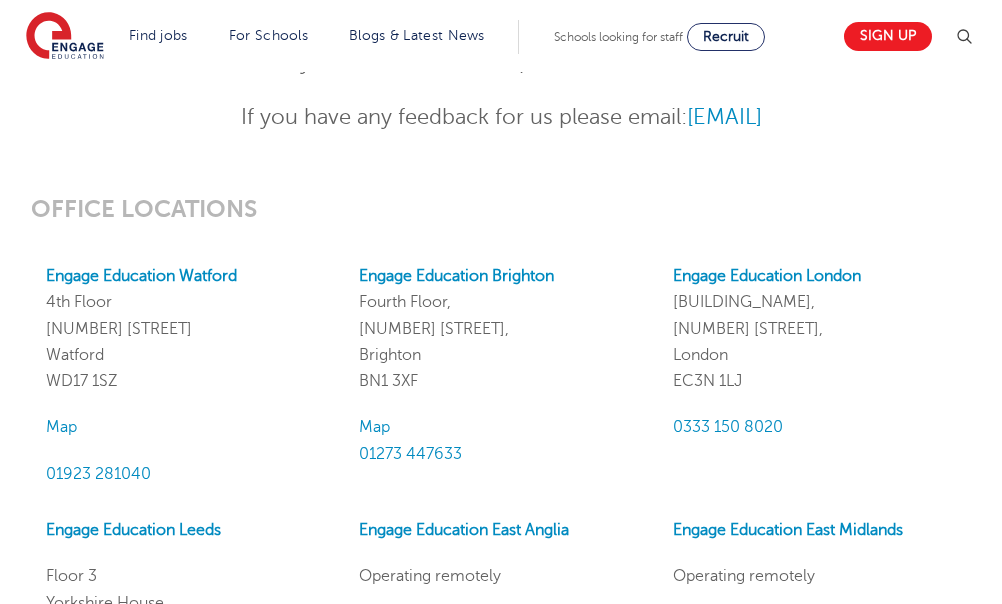 scroll, scrollTop: 1658, scrollLeft: 0, axis: vertical 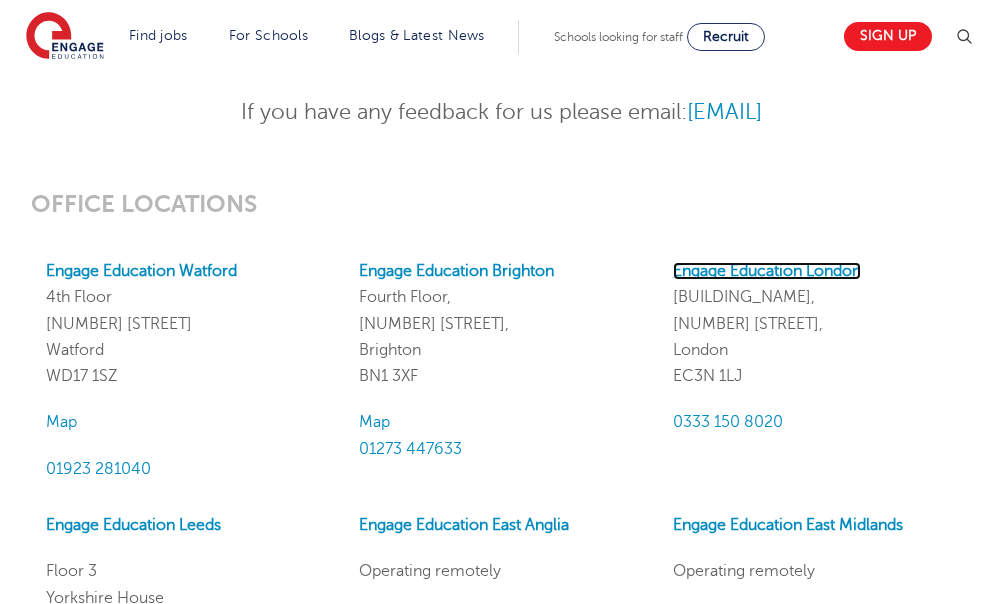 click on "Engage Education London" at bounding box center [767, 271] 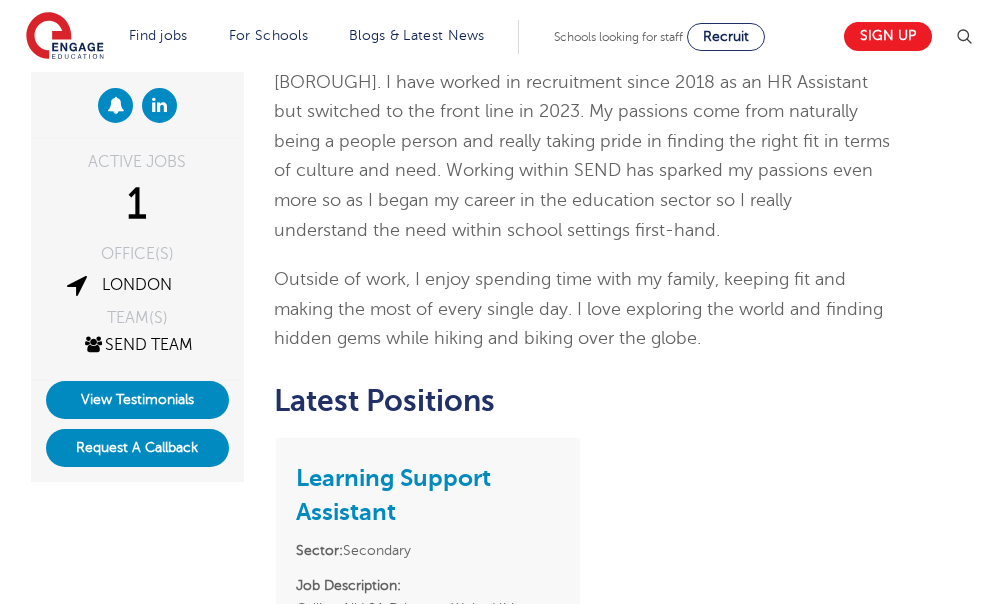 scroll, scrollTop: 329, scrollLeft: 0, axis: vertical 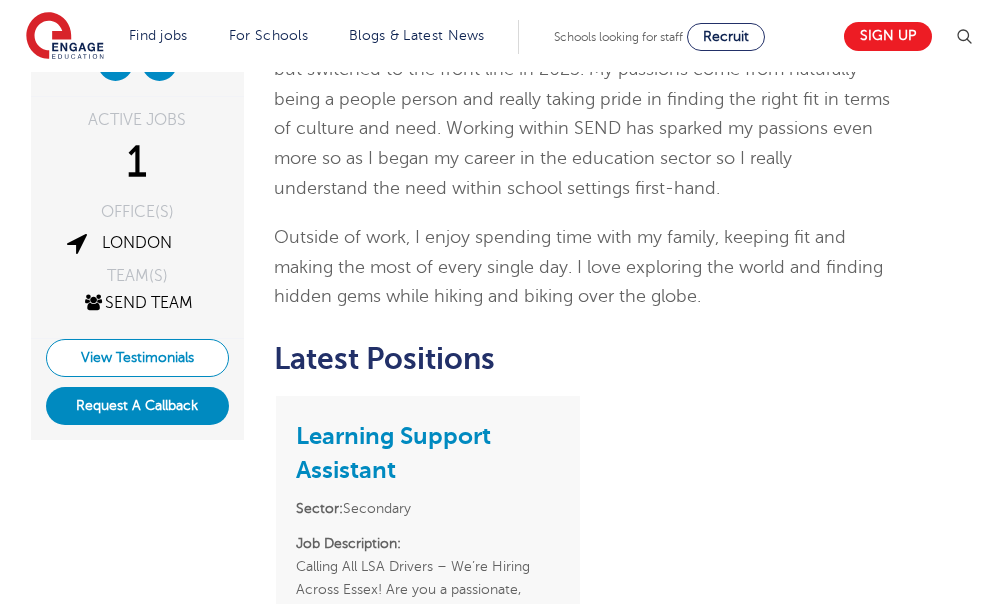 click on "View Testimonials" at bounding box center (137, 358) 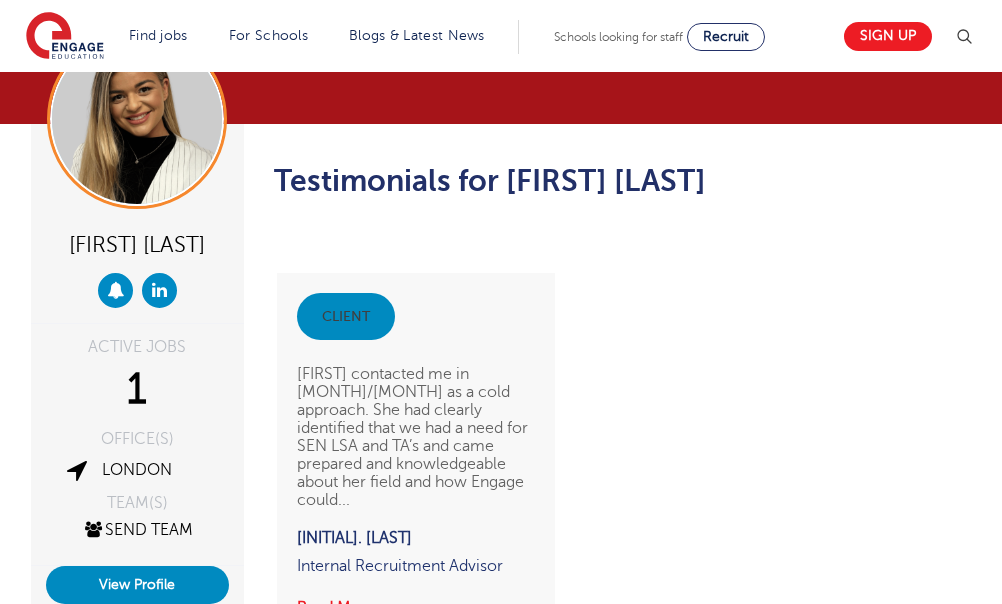 scroll, scrollTop: 267, scrollLeft: 0, axis: vertical 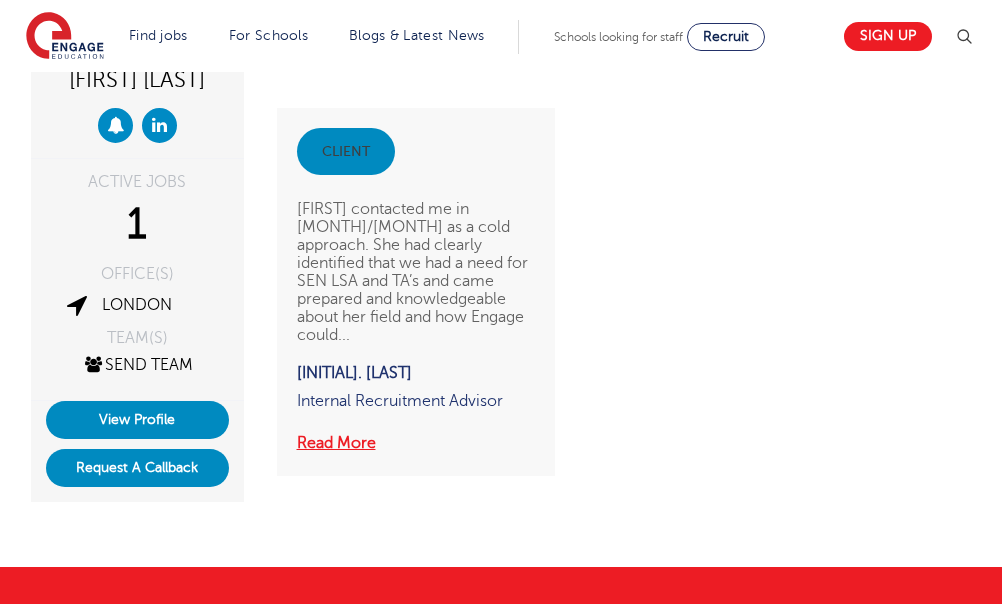 click on "Lauren contacted me in August/September as a cold approach. She had clearly identified that we had a need for SEN LSA and TA’s and came prepared and knowledgeable about her field and how Engage could..." at bounding box center (416, 269) 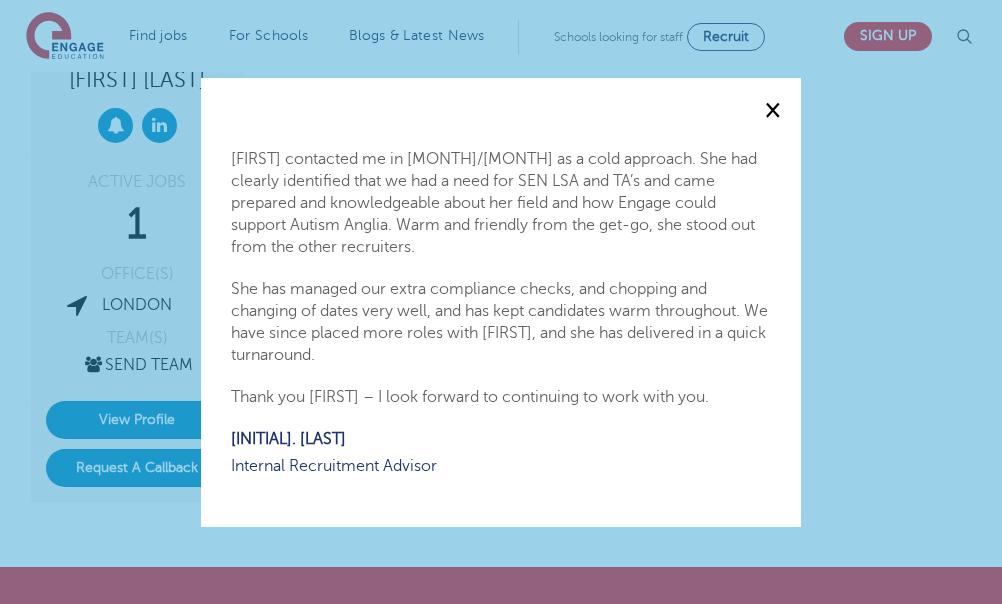 click on "×" at bounding box center [773, 109] 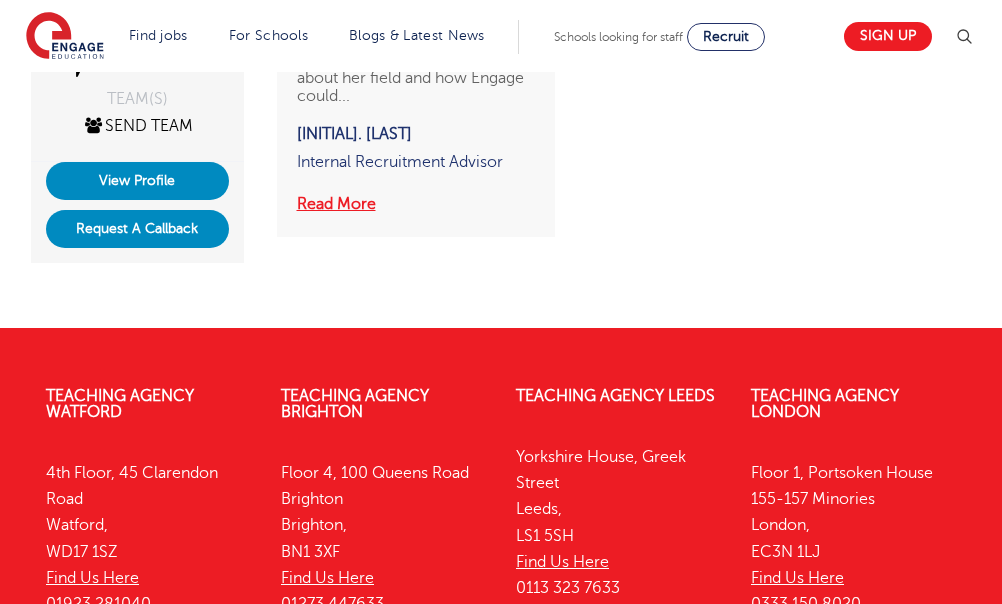 scroll, scrollTop: 0, scrollLeft: 0, axis: both 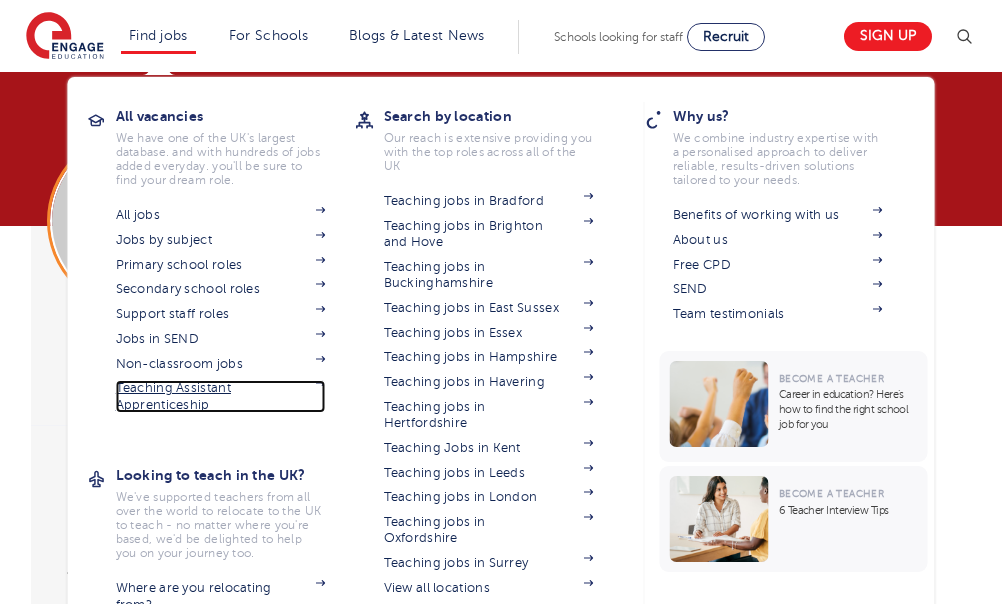 click on "Teaching Assistant Apprenticeship" at bounding box center [221, 396] 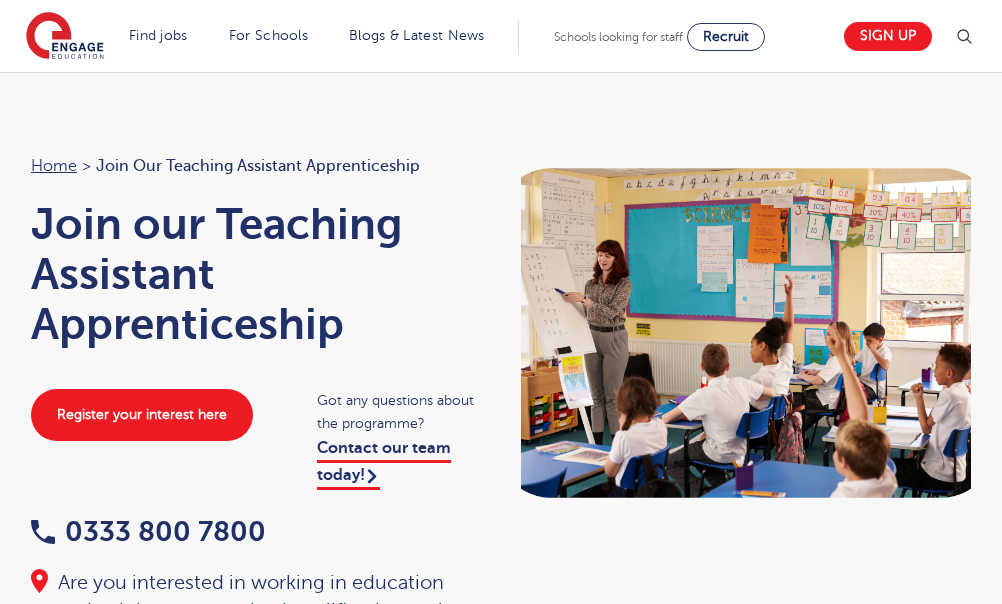 scroll, scrollTop: 240, scrollLeft: 0, axis: vertical 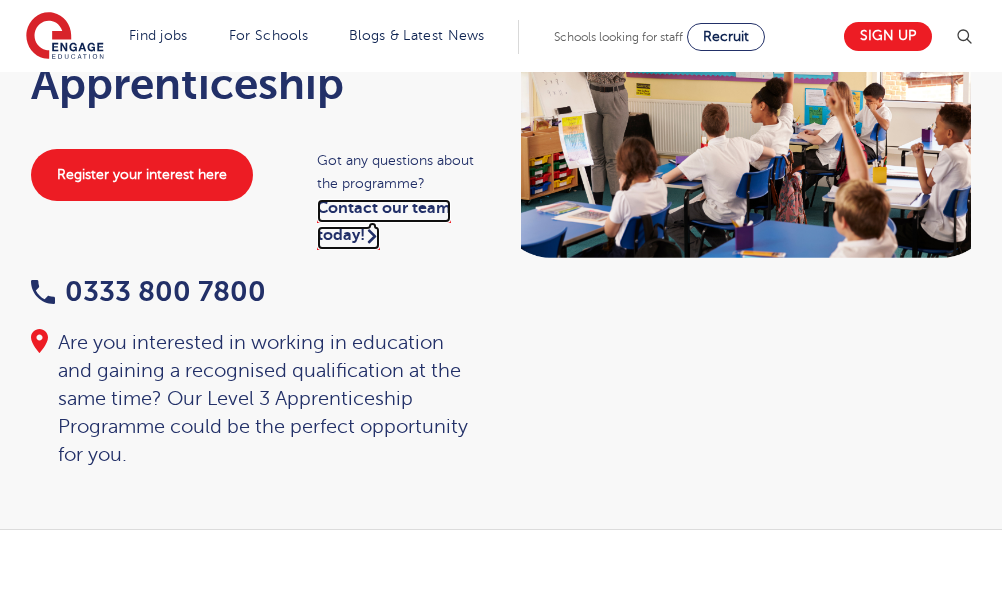 click on "Contact our team today!" at bounding box center [384, 224] 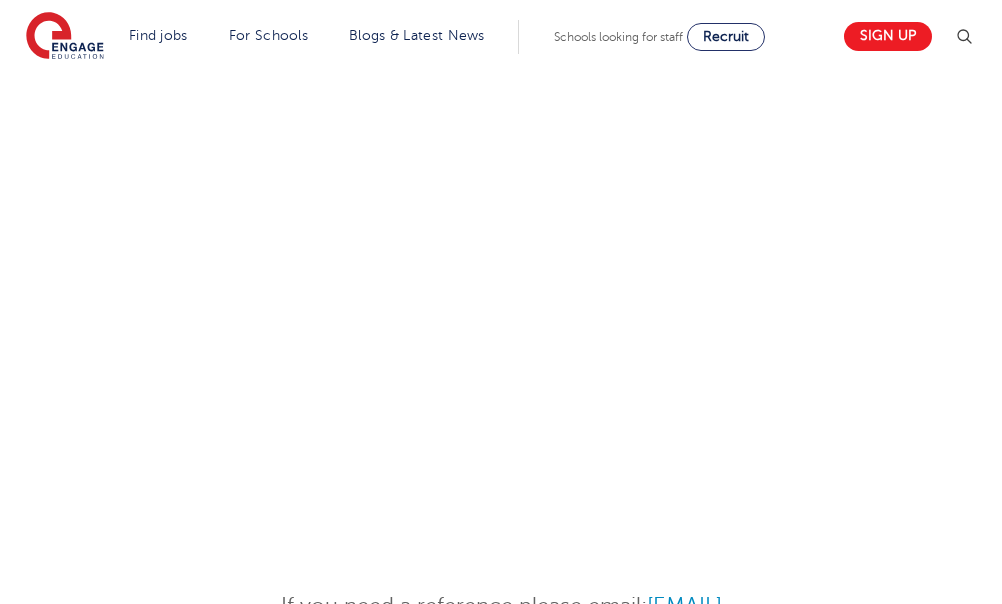 scroll, scrollTop: 986, scrollLeft: 0, axis: vertical 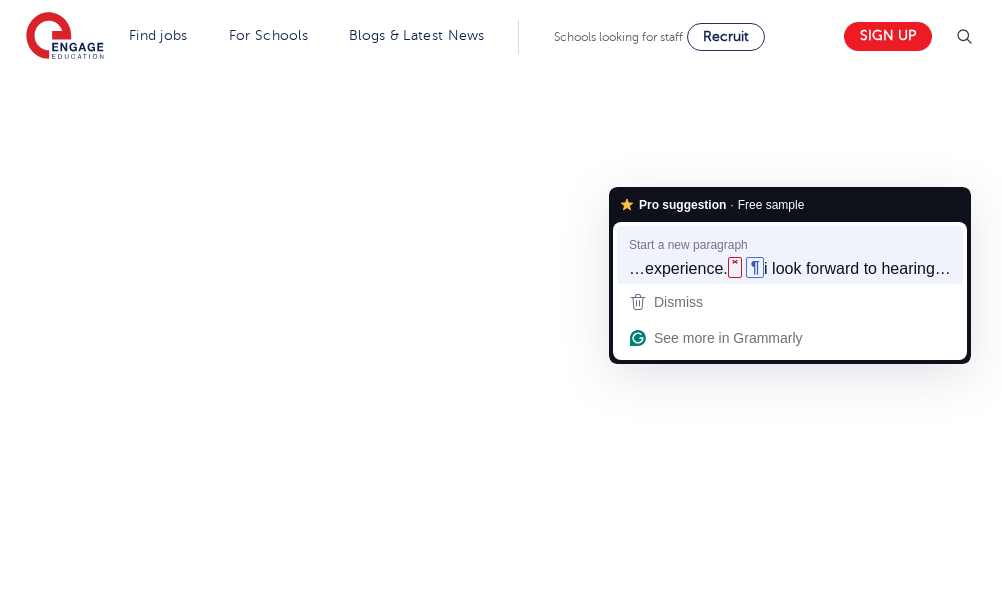 click on "Start a new paragraph" at bounding box center [792, 243] 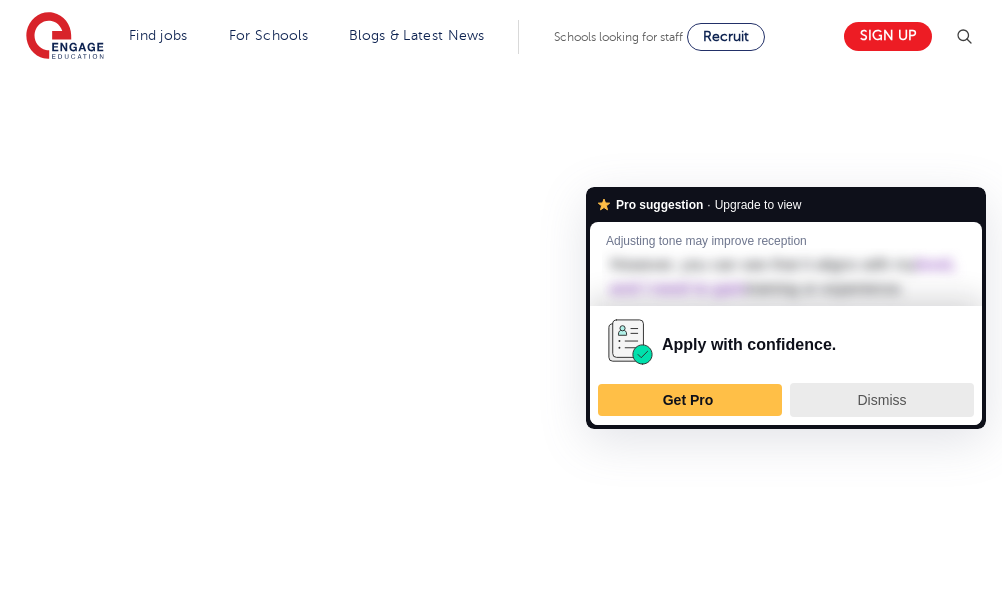 click on "Dismiss" at bounding box center [882, 400] 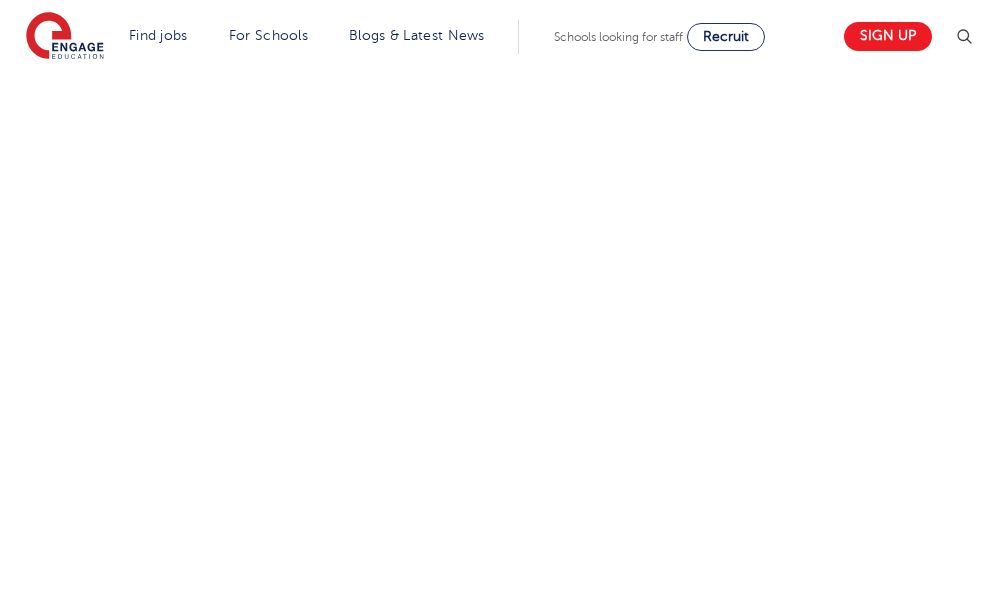 scroll, scrollTop: 996, scrollLeft: 0, axis: vertical 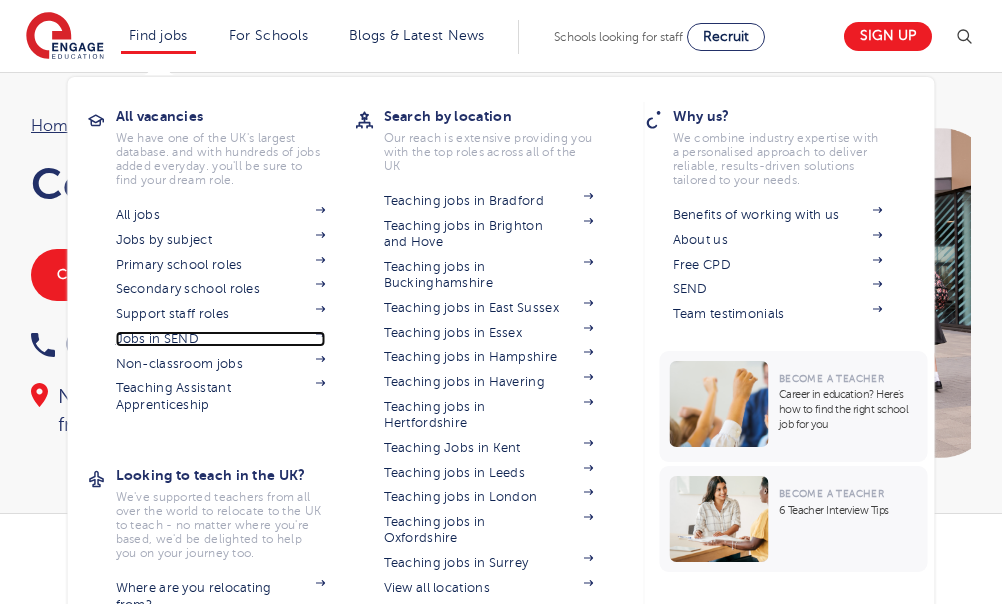 click on "Jobs in SEND" at bounding box center (221, 339) 